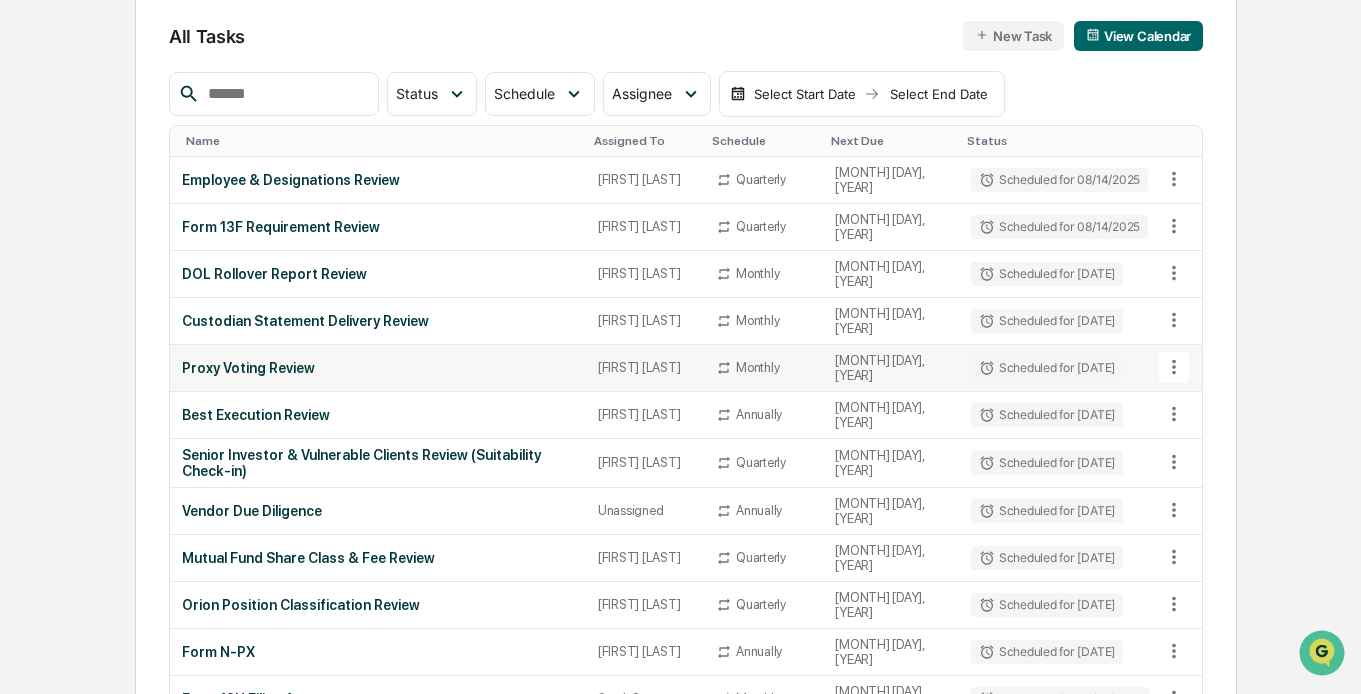 scroll, scrollTop: 217, scrollLeft: 0, axis: vertical 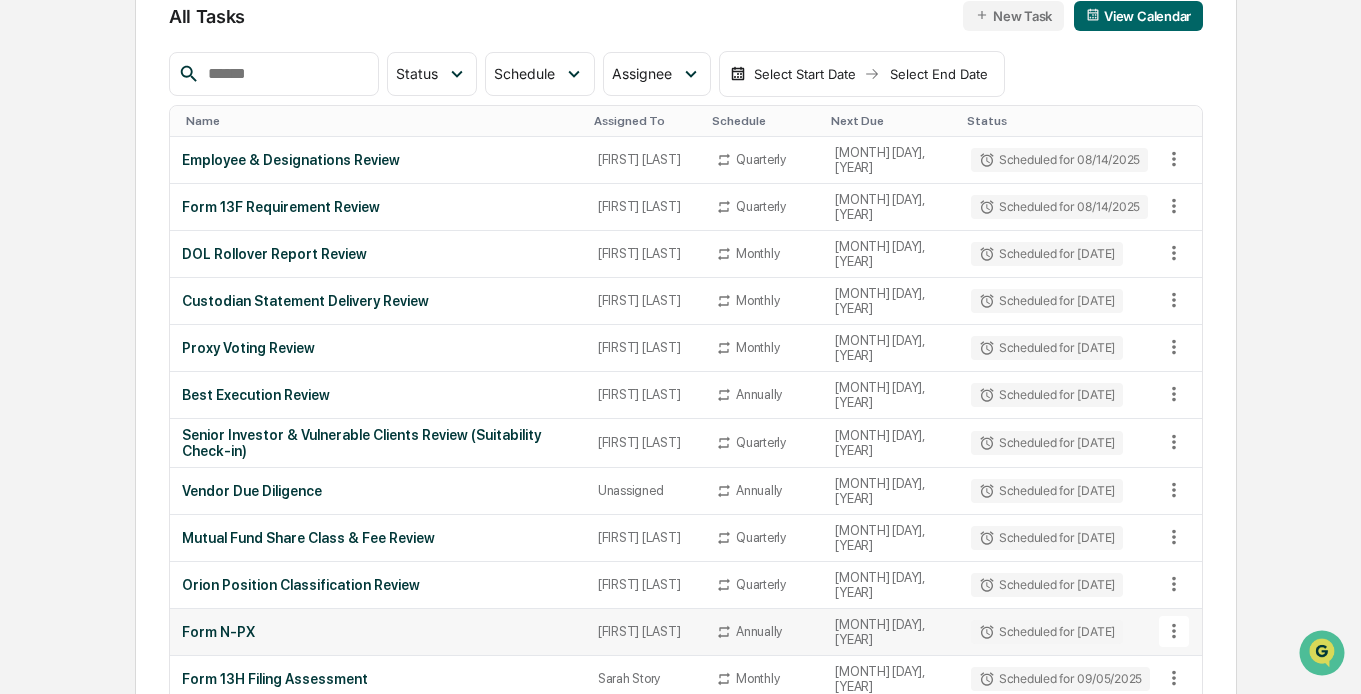 click 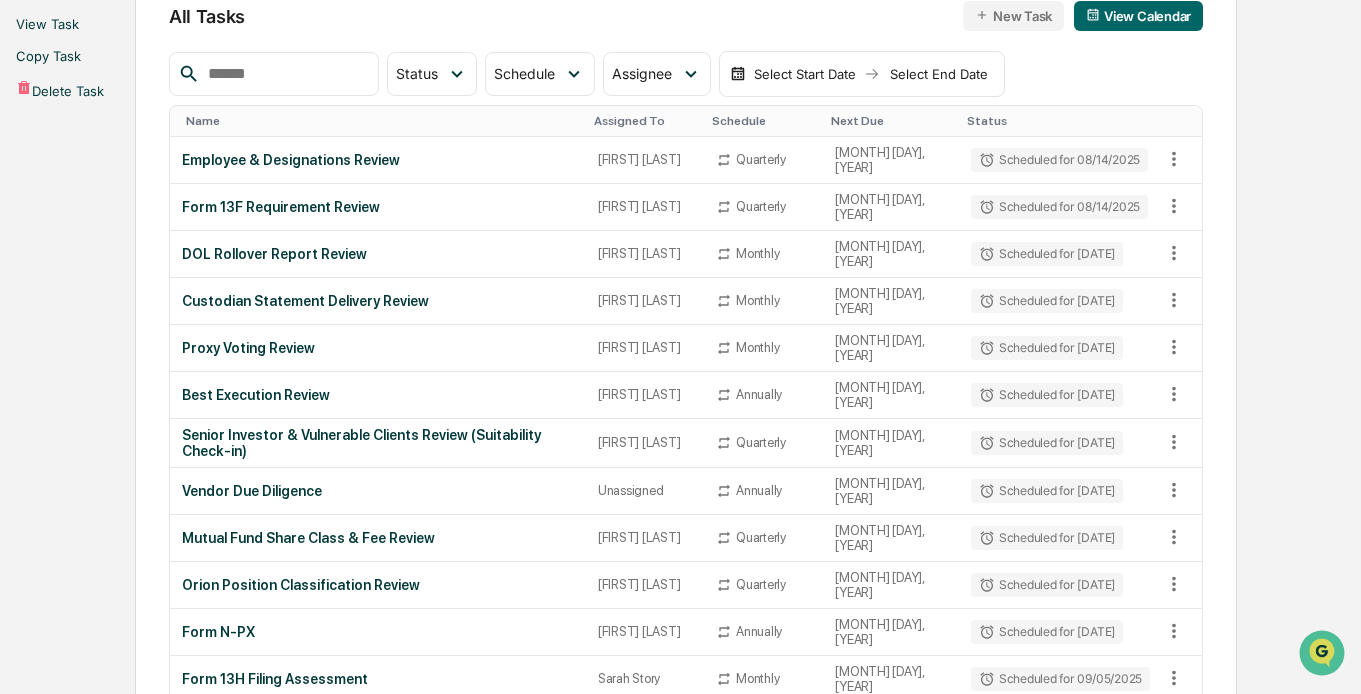 click at bounding box center [680, 347] 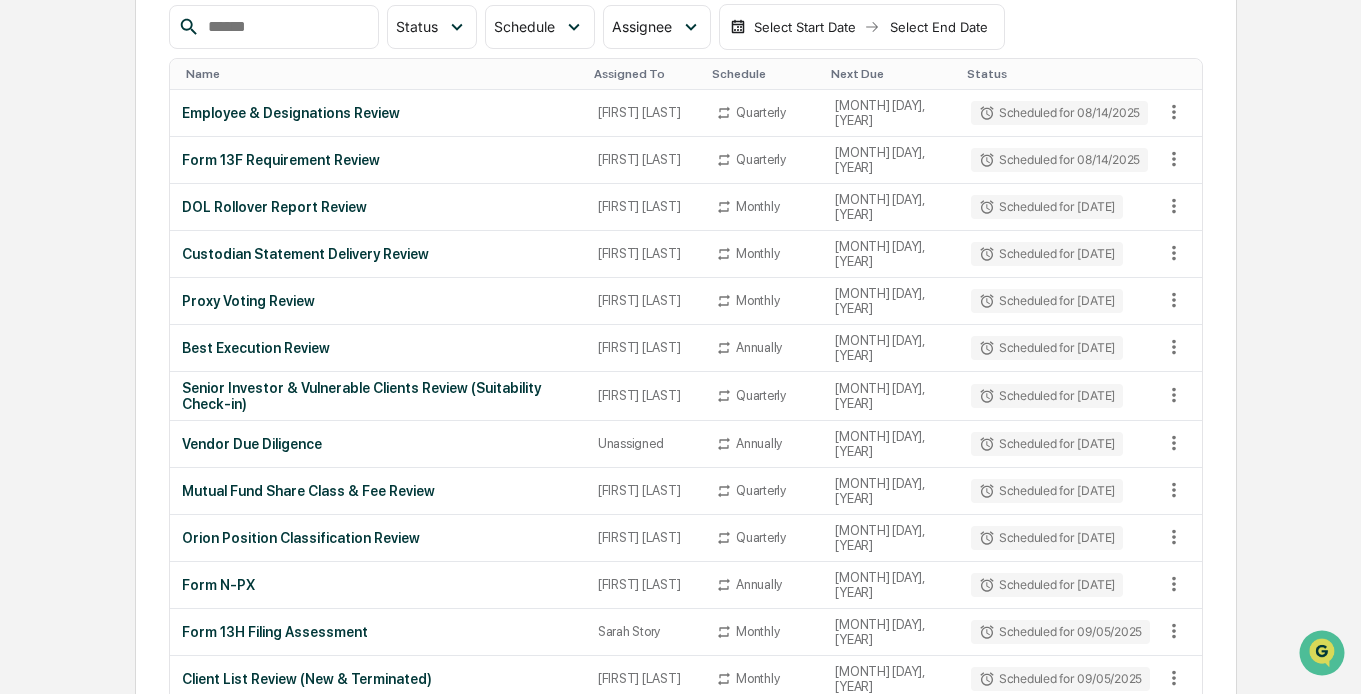 scroll, scrollTop: 266, scrollLeft: 0, axis: vertical 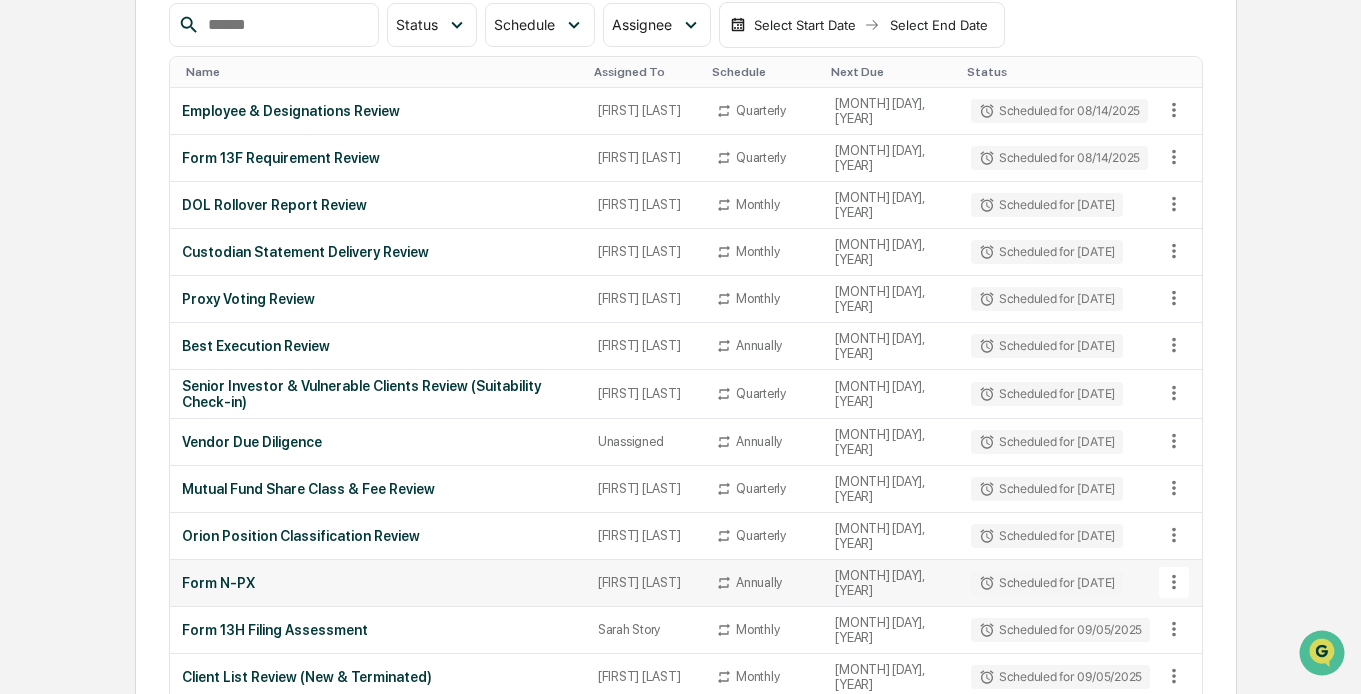 click on "Form N-PX" at bounding box center (378, 583) 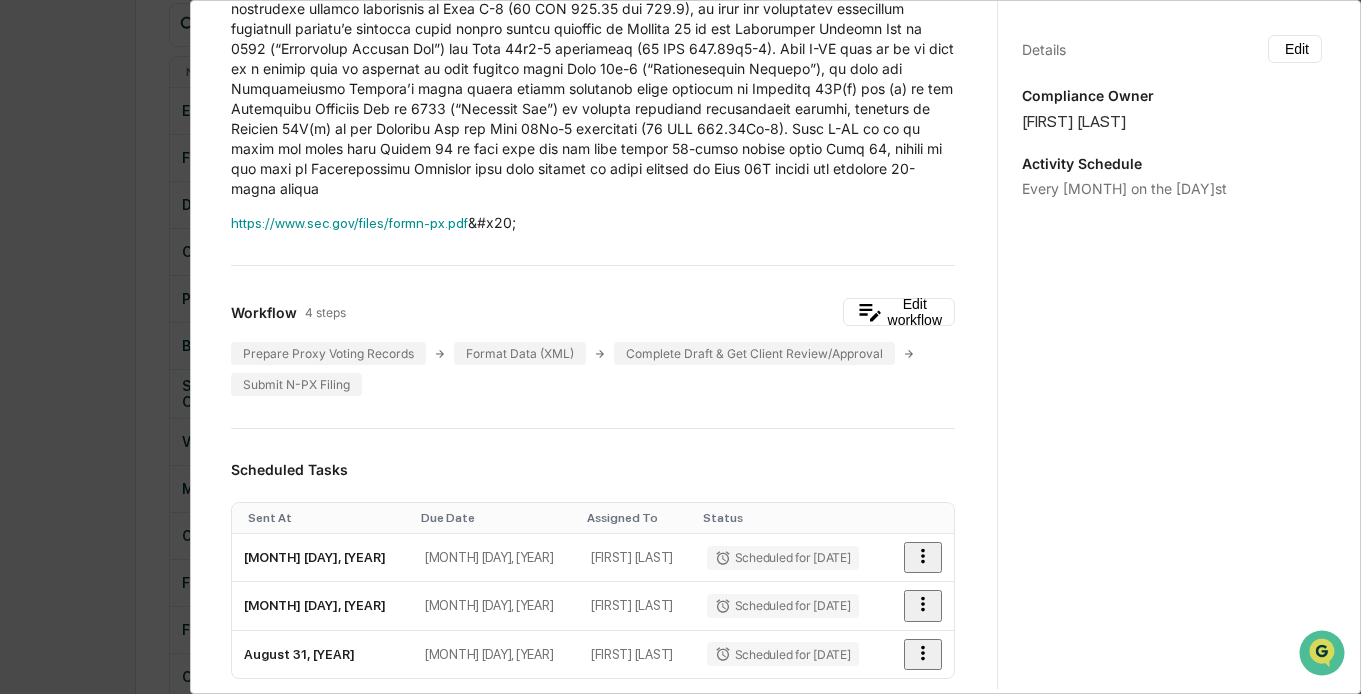 scroll, scrollTop: 0, scrollLeft: 0, axis: both 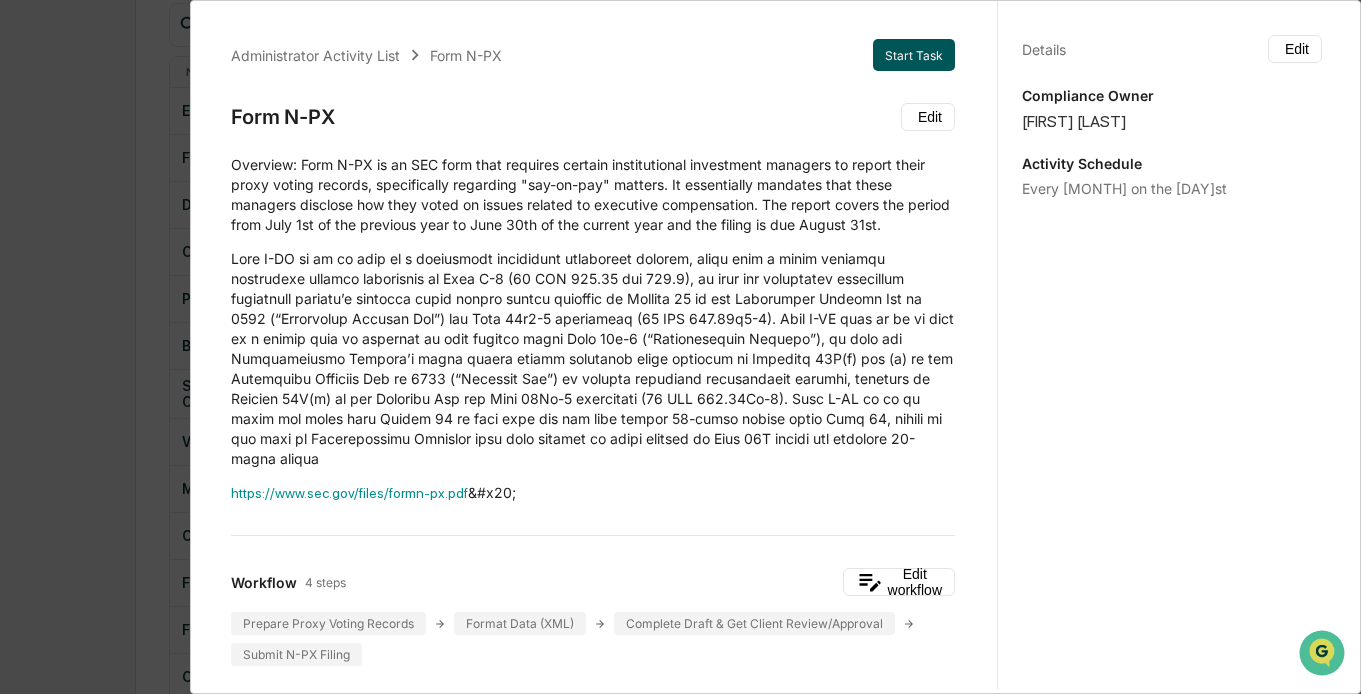 click on "Start Task" at bounding box center (914, 55) 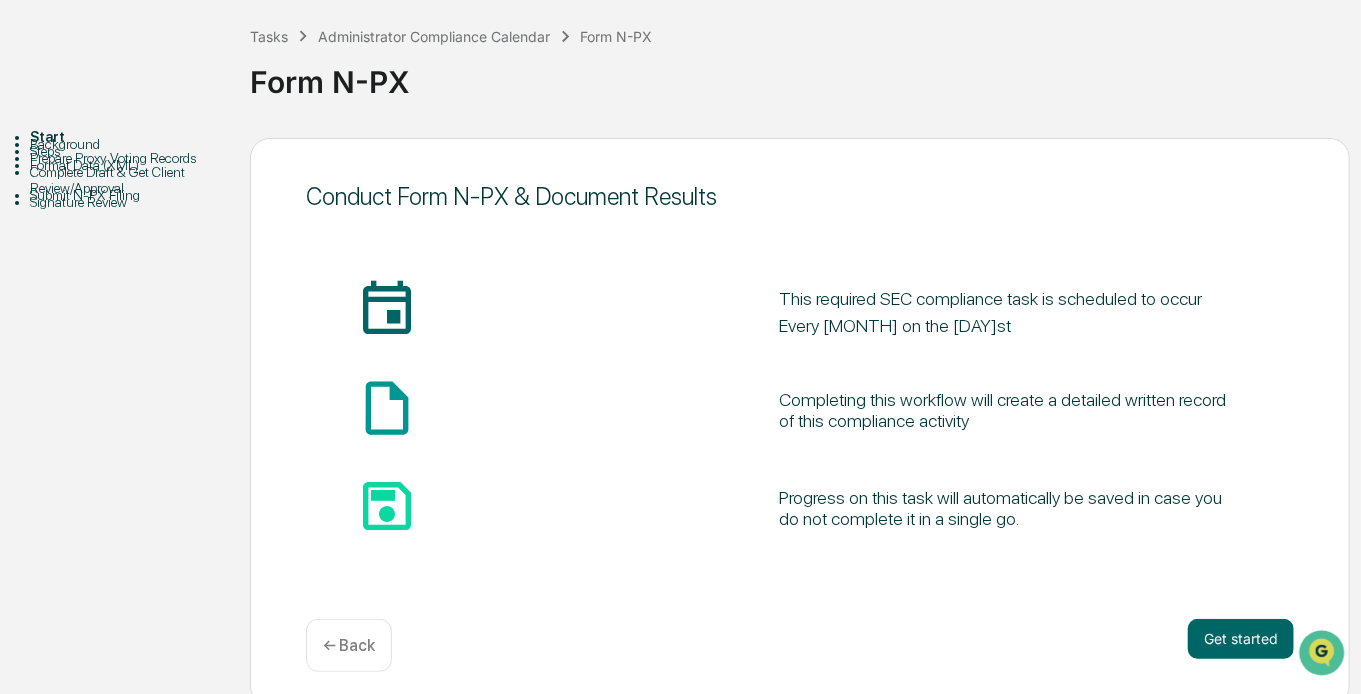 scroll, scrollTop: 112, scrollLeft: 0, axis: vertical 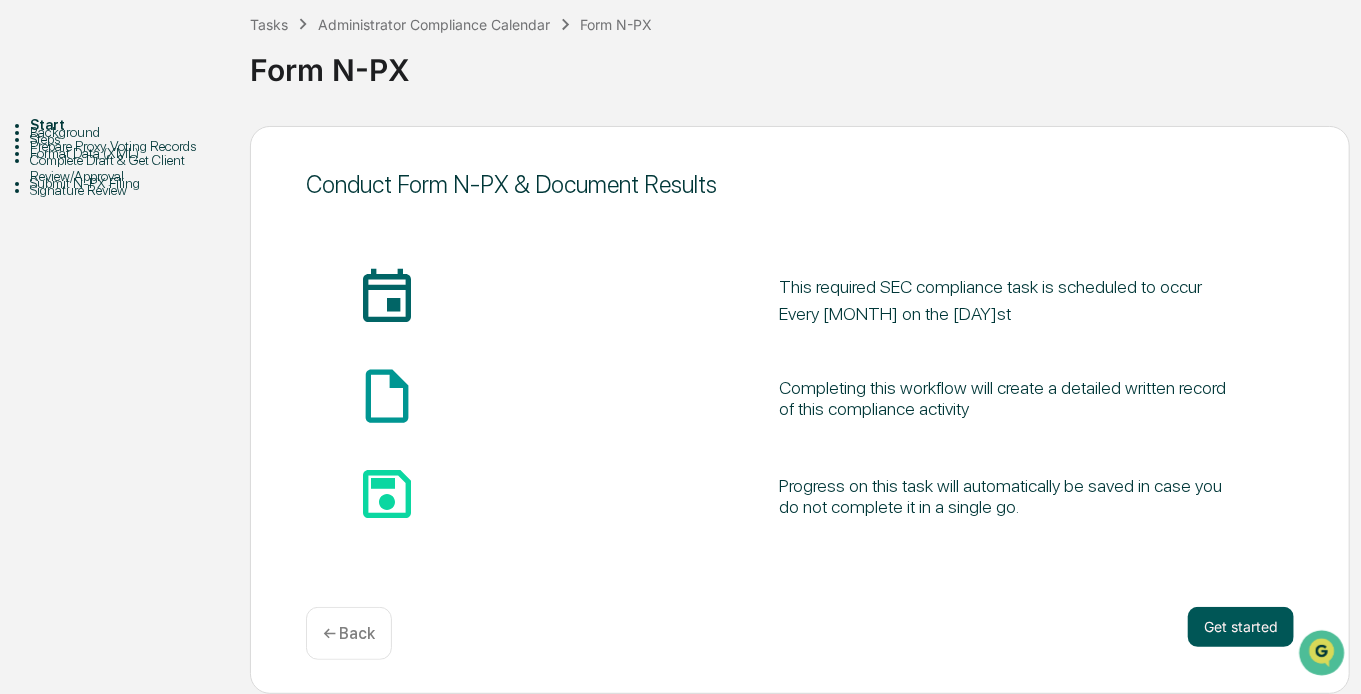 click on "Get started" at bounding box center (1241, 627) 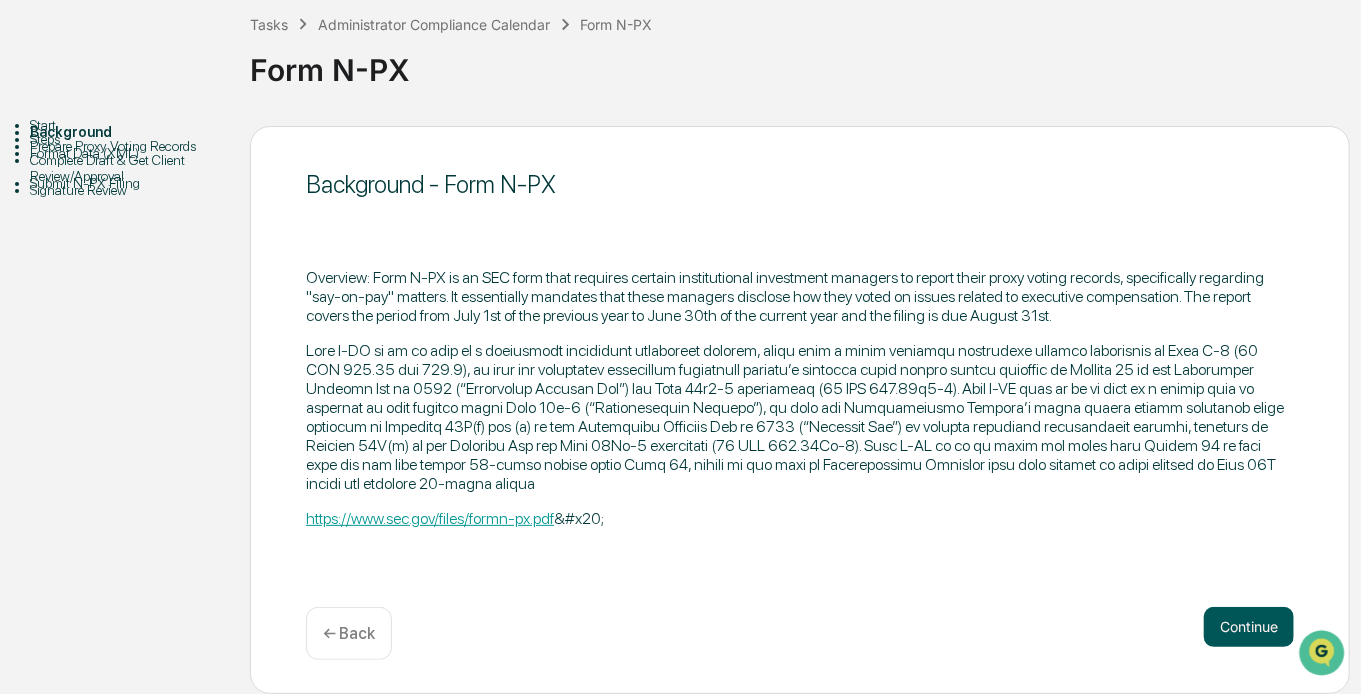 click on "Continue" at bounding box center (1249, 627) 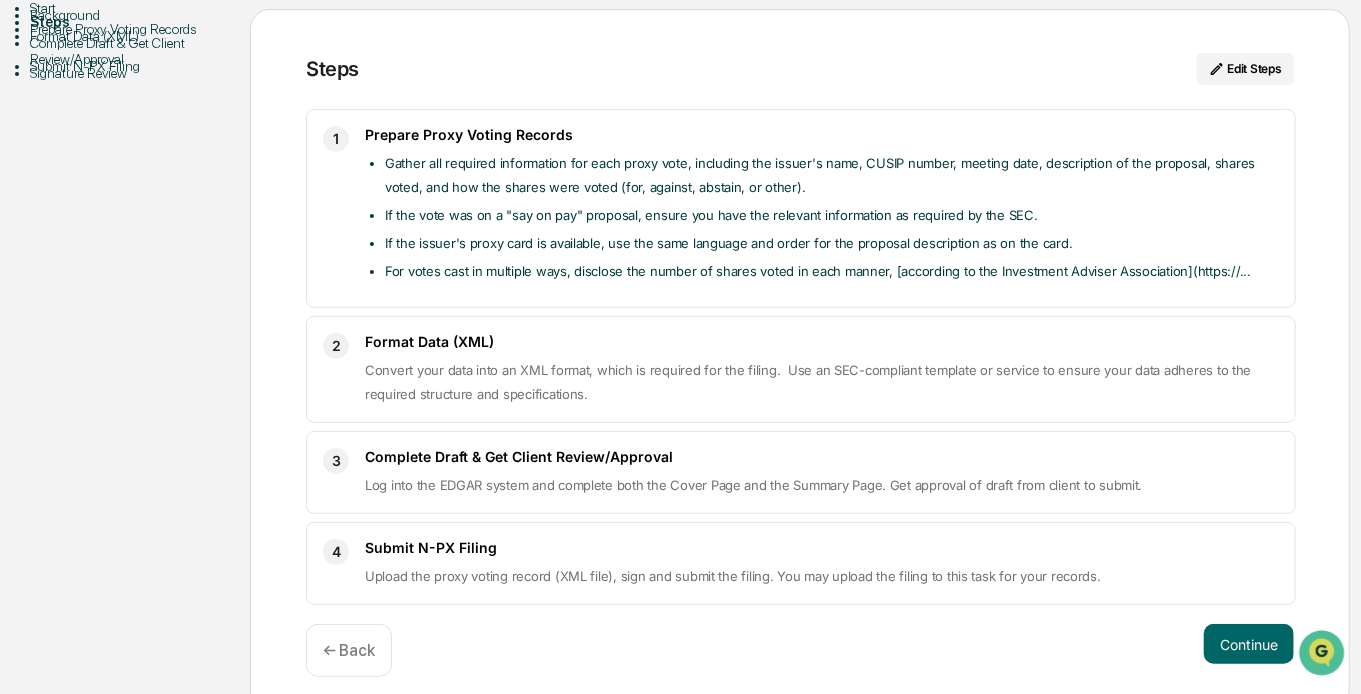 scroll, scrollTop: 242, scrollLeft: 0, axis: vertical 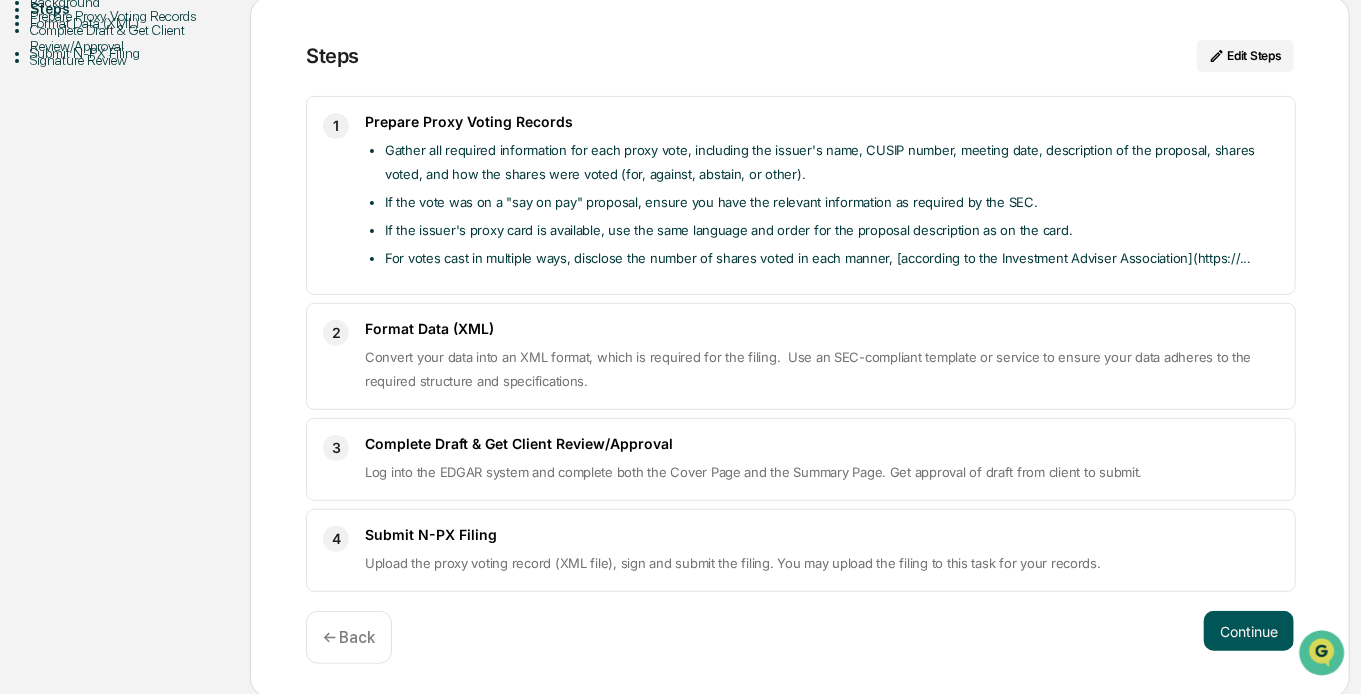 click on "Continue" at bounding box center (1249, 631) 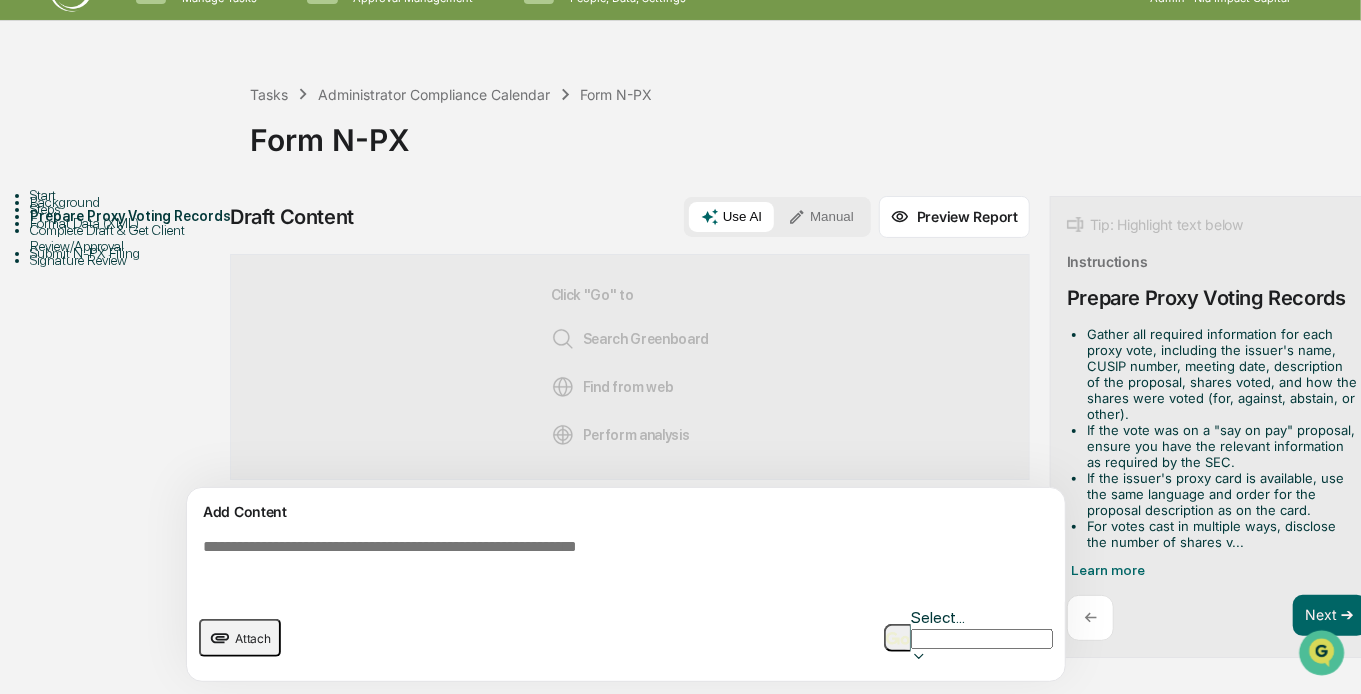 scroll, scrollTop: 62, scrollLeft: 0, axis: vertical 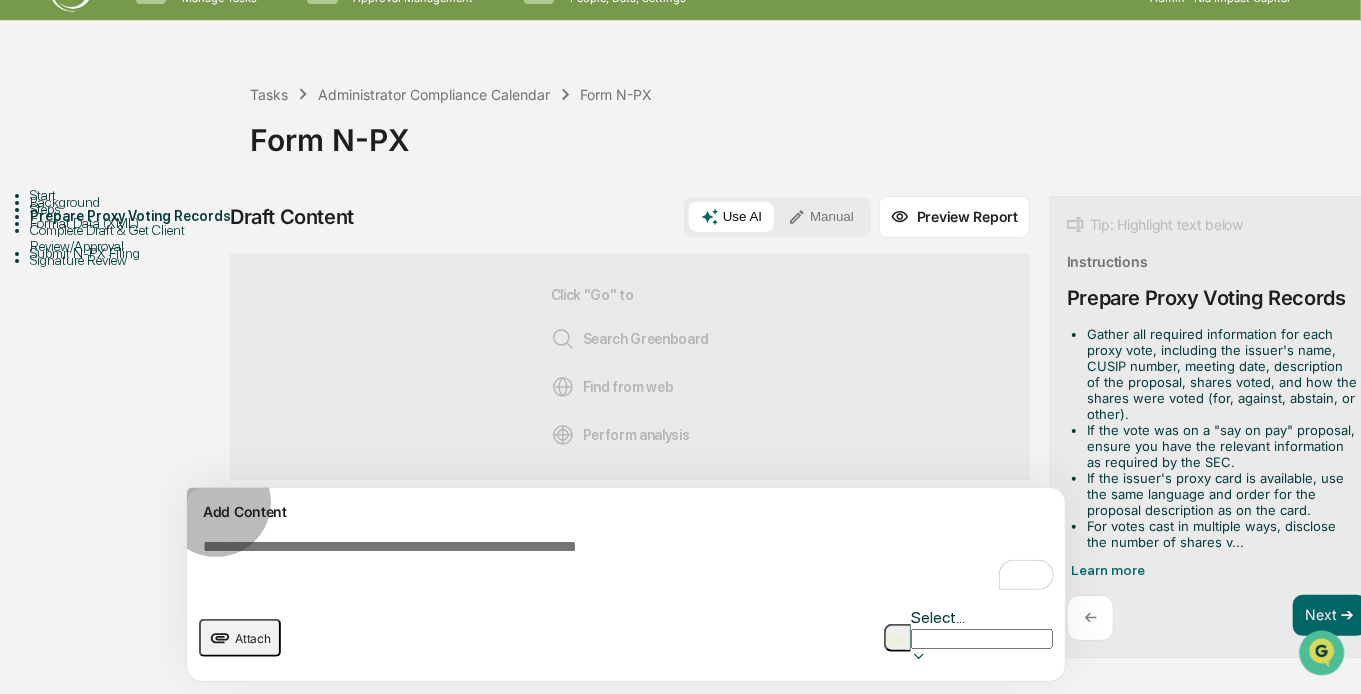click 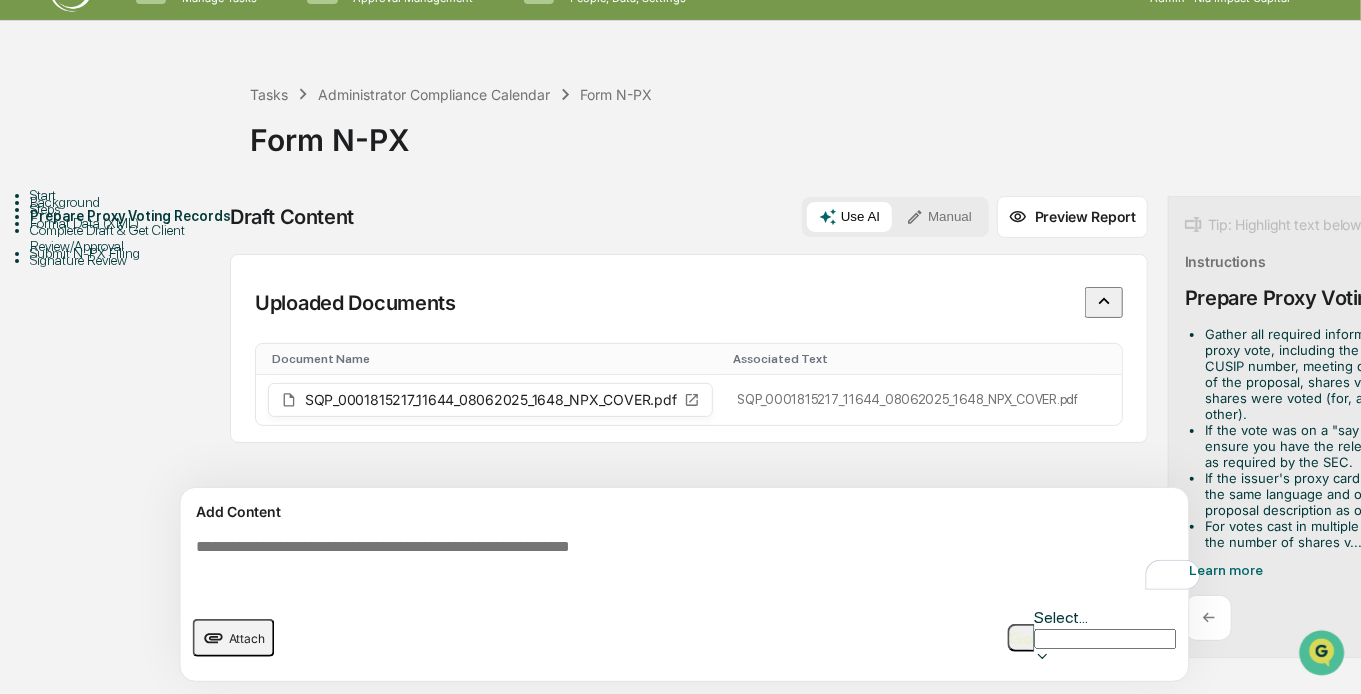 click on "Attach" at bounding box center [247, 638] 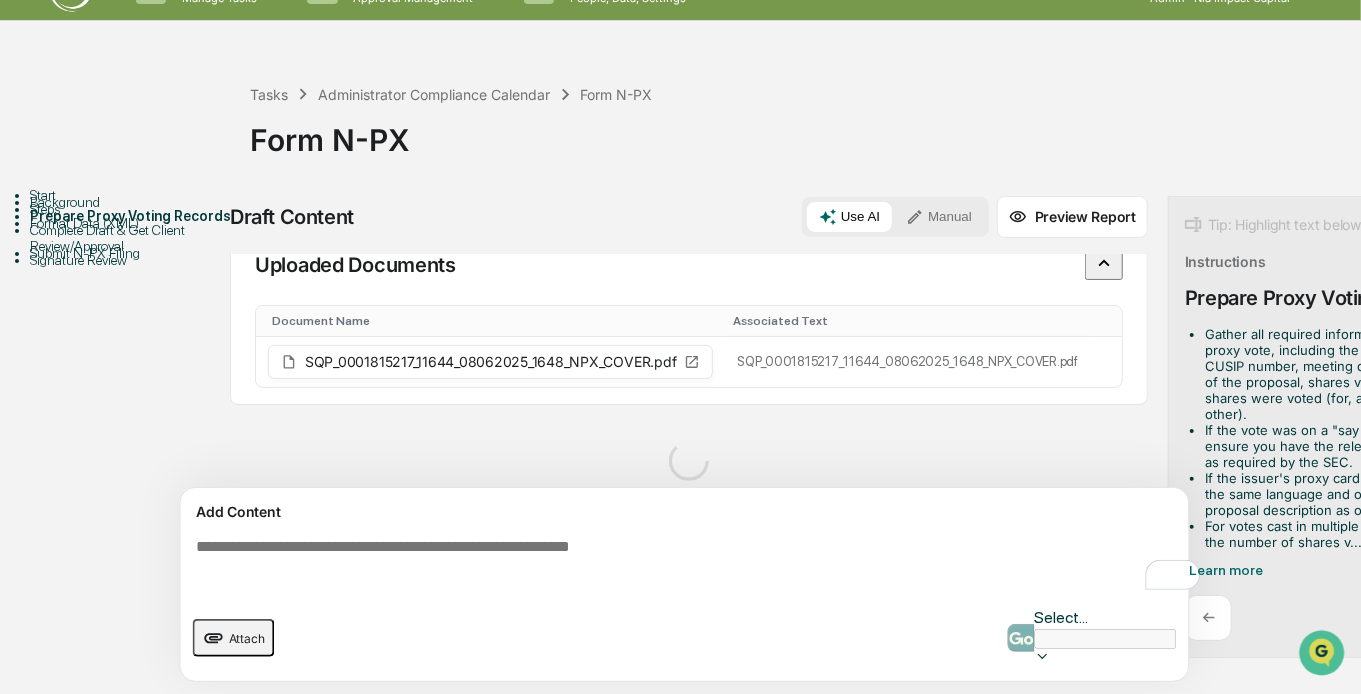 scroll, scrollTop: 0, scrollLeft: 0, axis: both 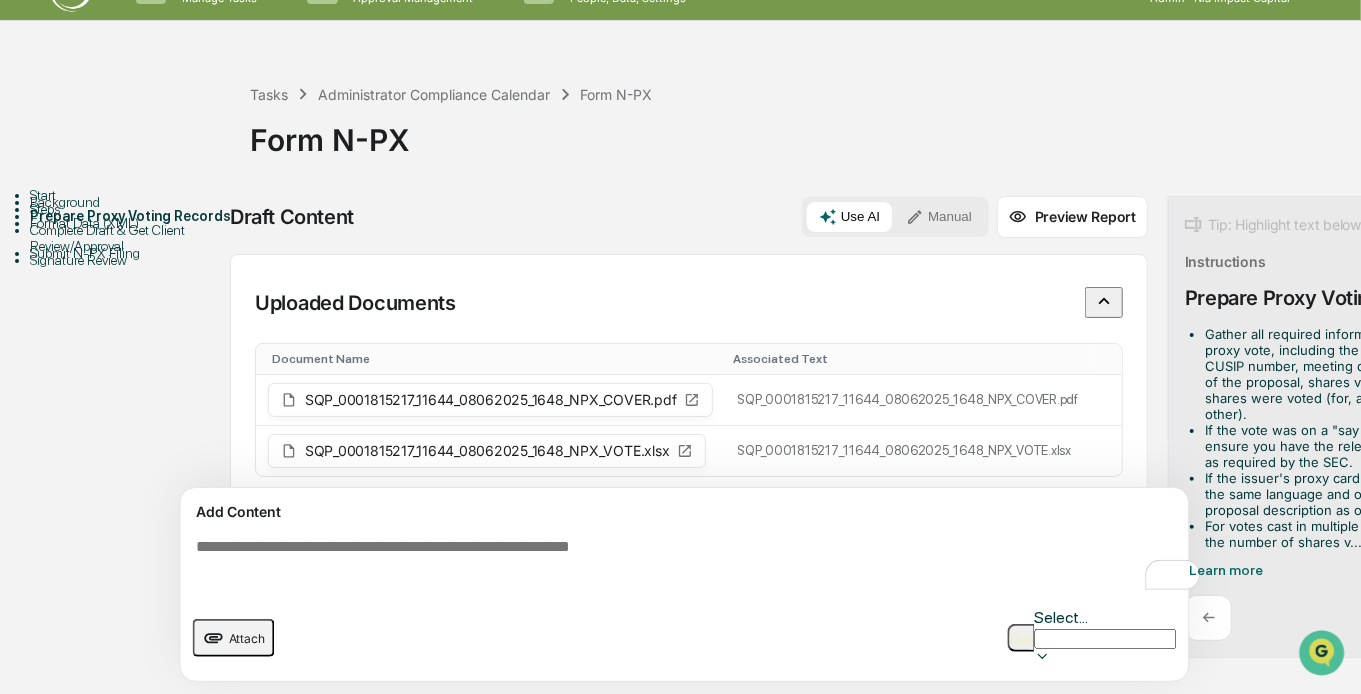 click on "Attach" at bounding box center [234, 638] 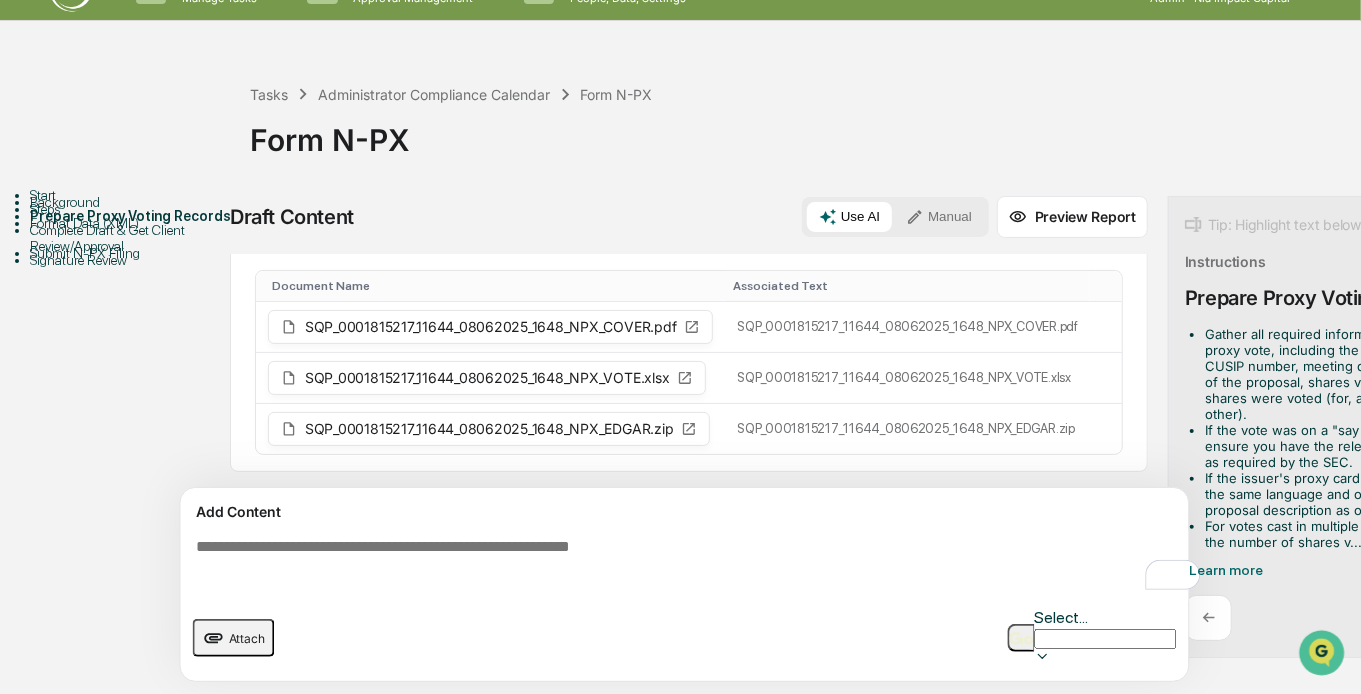 scroll, scrollTop: 42, scrollLeft: 0, axis: vertical 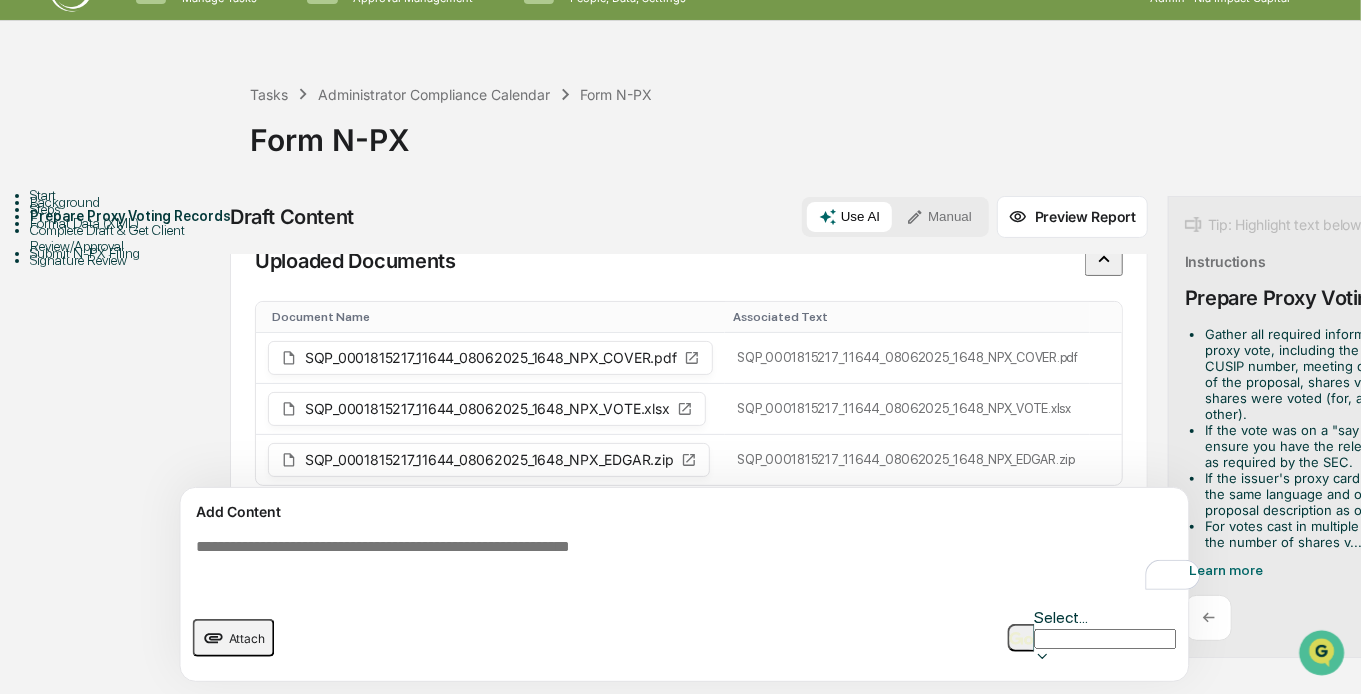 click at bounding box center (1021, 638) 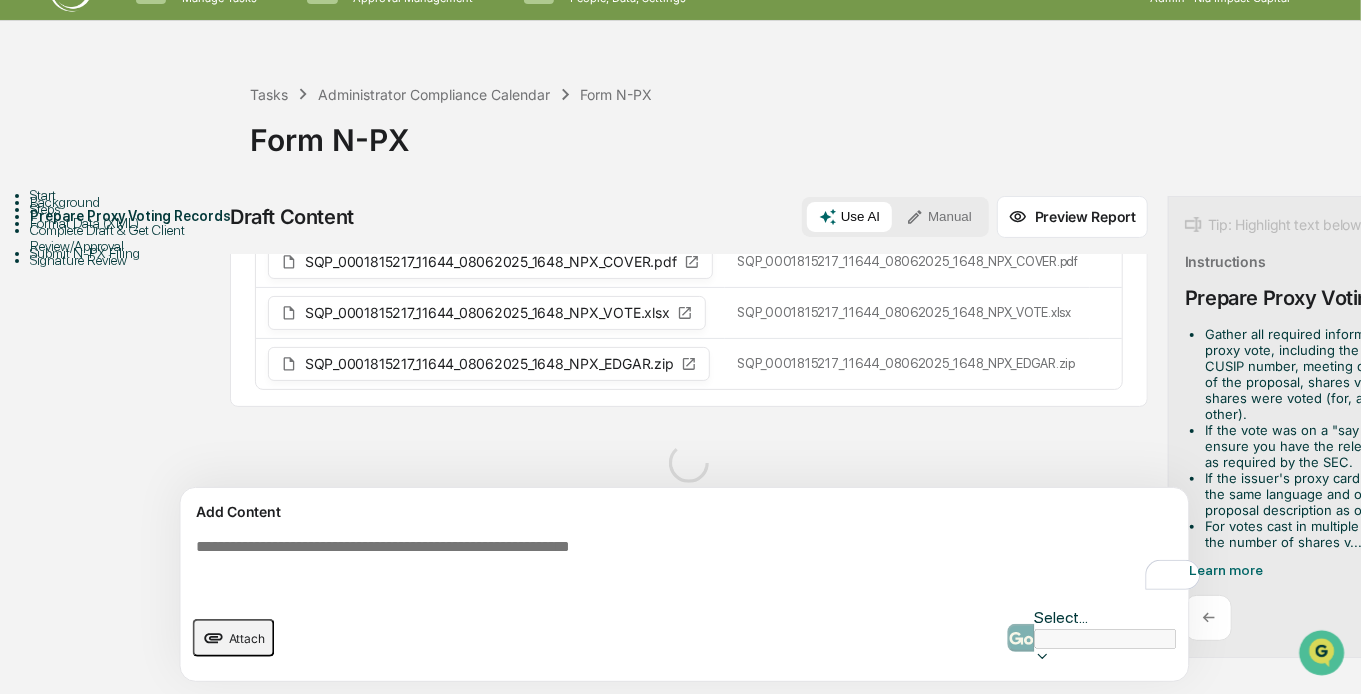 scroll, scrollTop: 112, scrollLeft: 0, axis: vertical 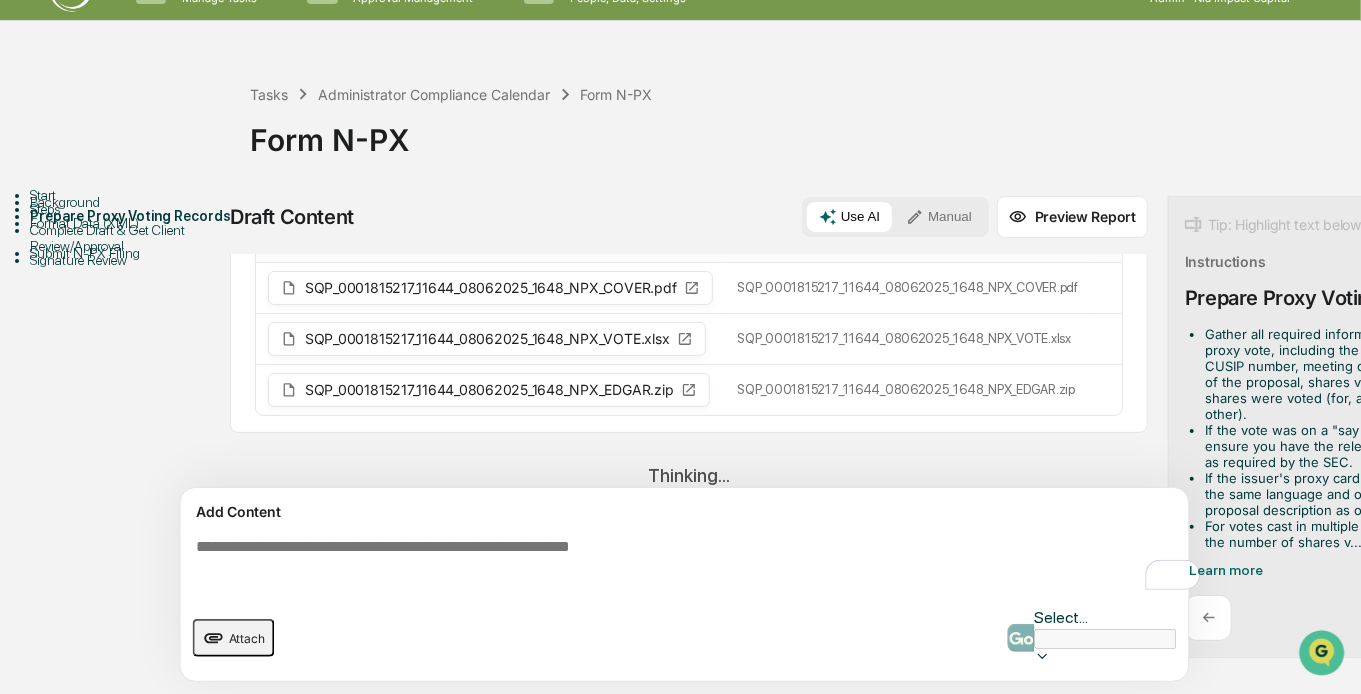 click on "Complete Draft & Get Client Review/Approval" at bounding box center [140, 238] 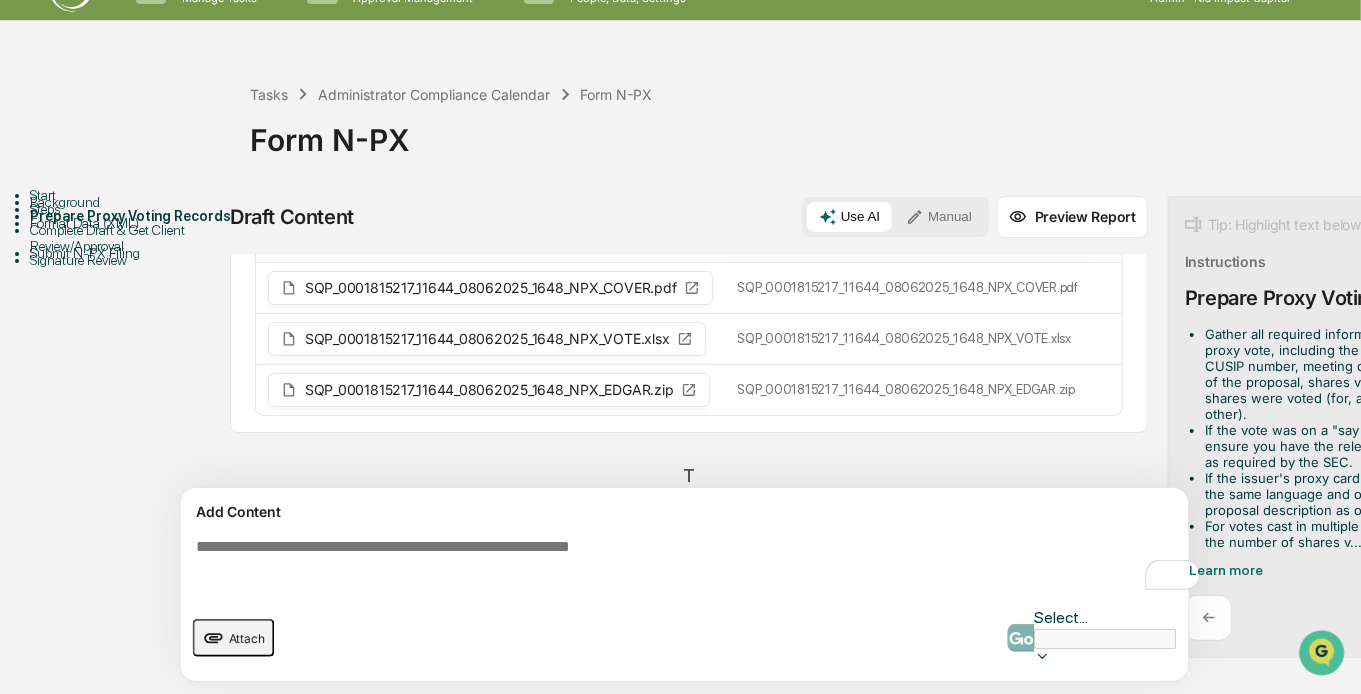 scroll, scrollTop: 112, scrollLeft: 0, axis: vertical 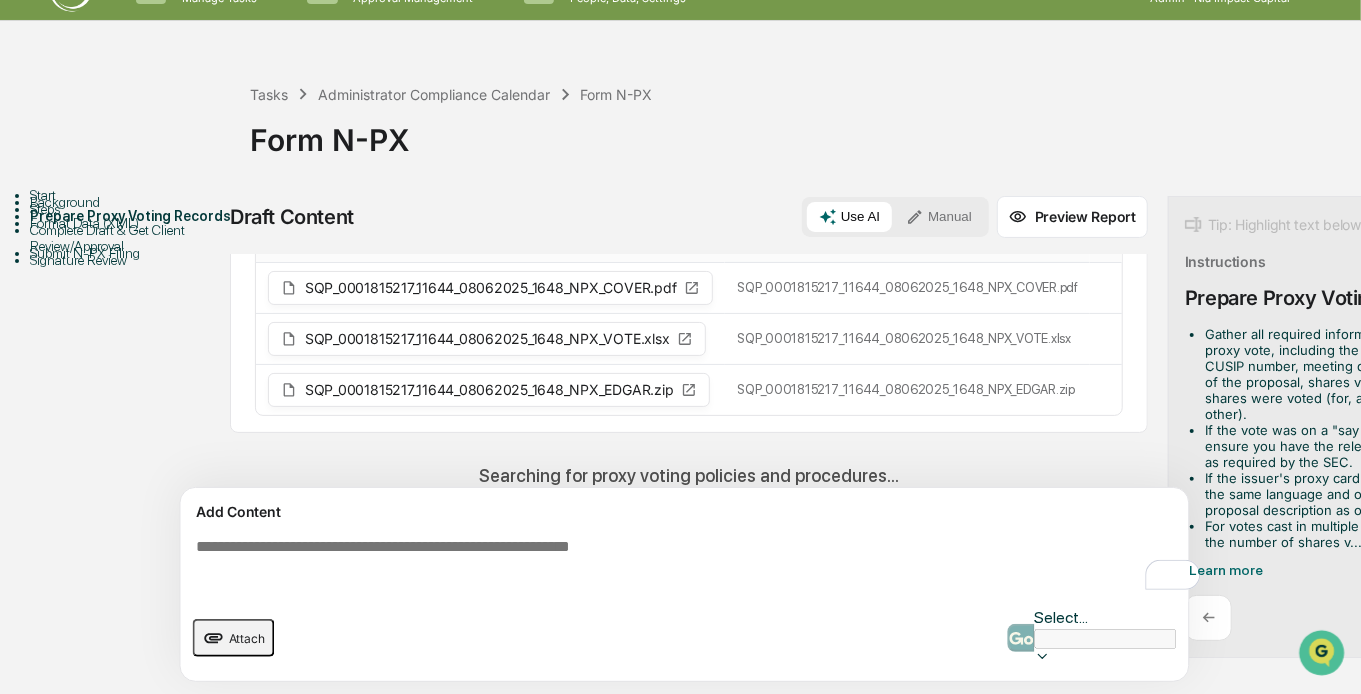 click on "Add Content Attach Select..." at bounding box center [685, 584] 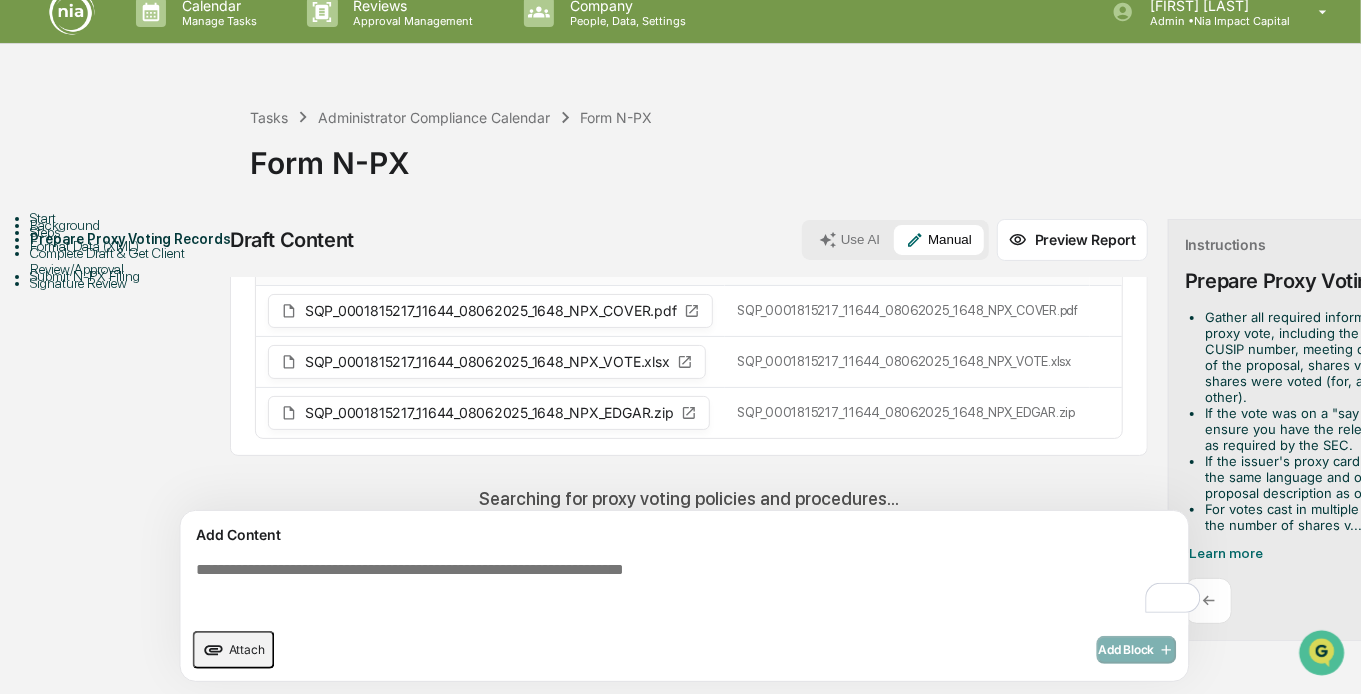 click at bounding box center [689, 589] 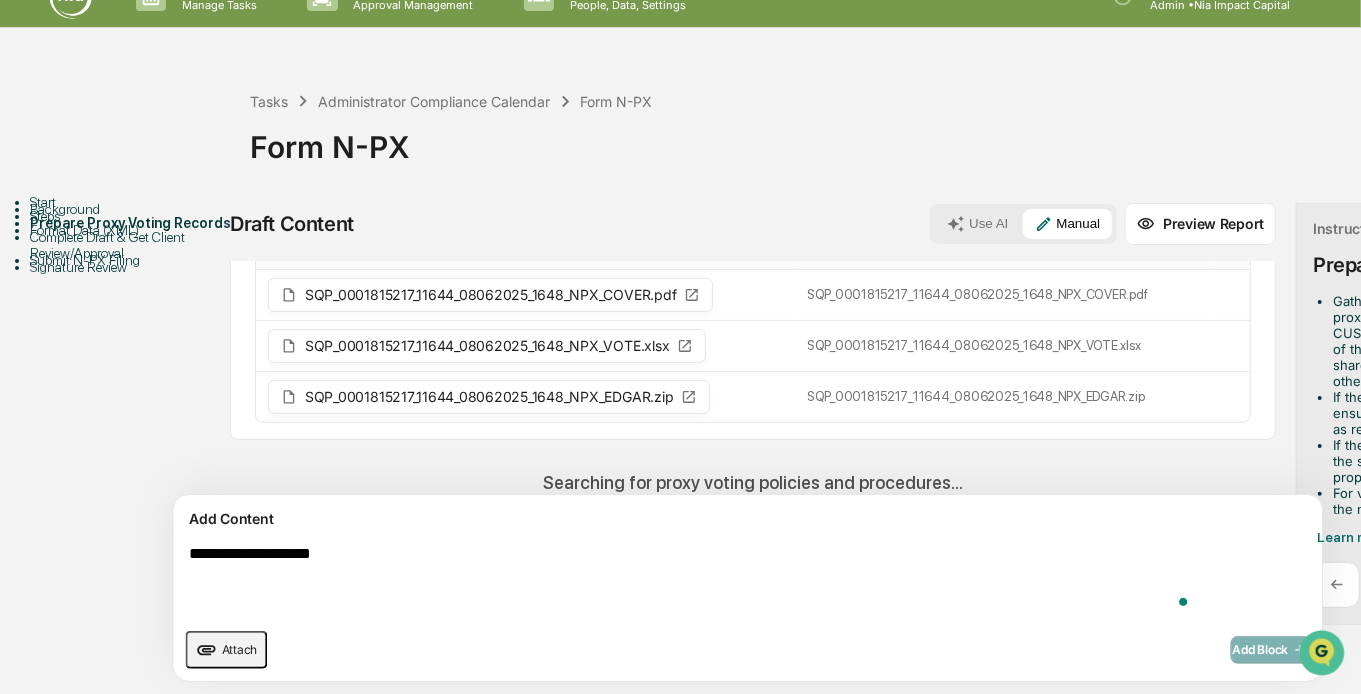 scroll, scrollTop: 138, scrollLeft: 0, axis: vertical 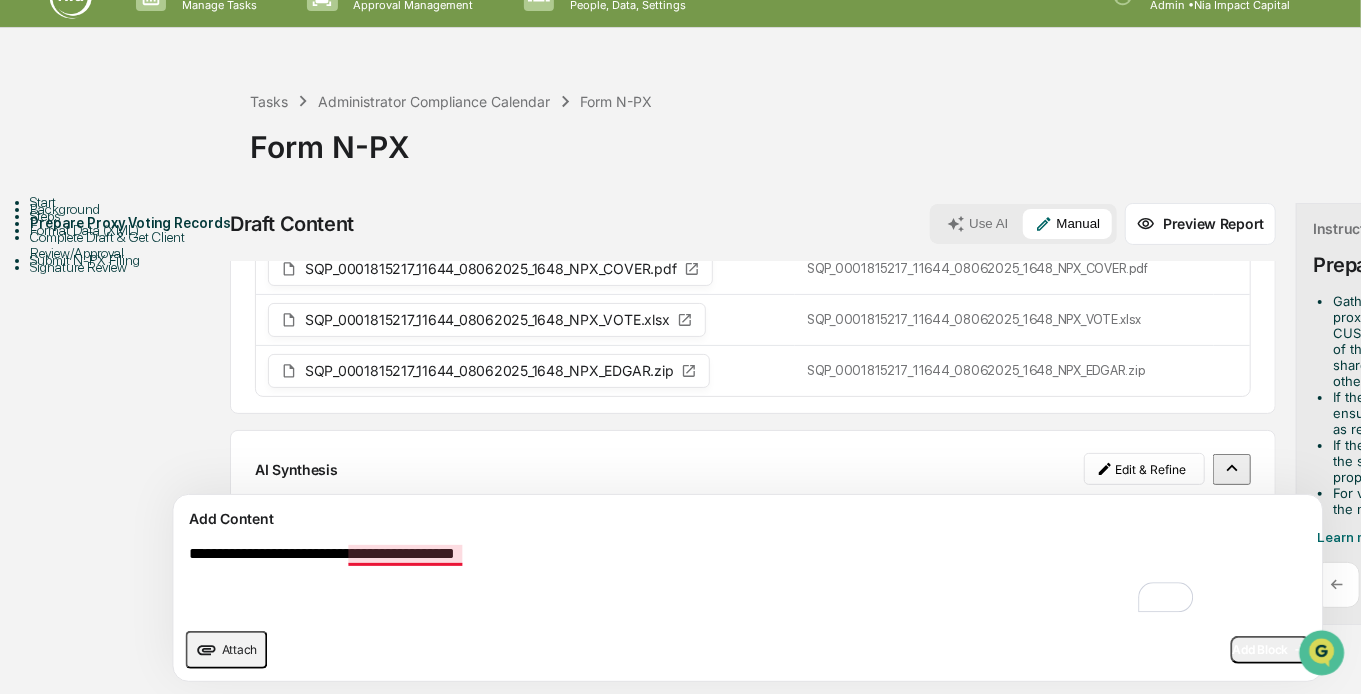 click on "**********" at bounding box center [693, 581] 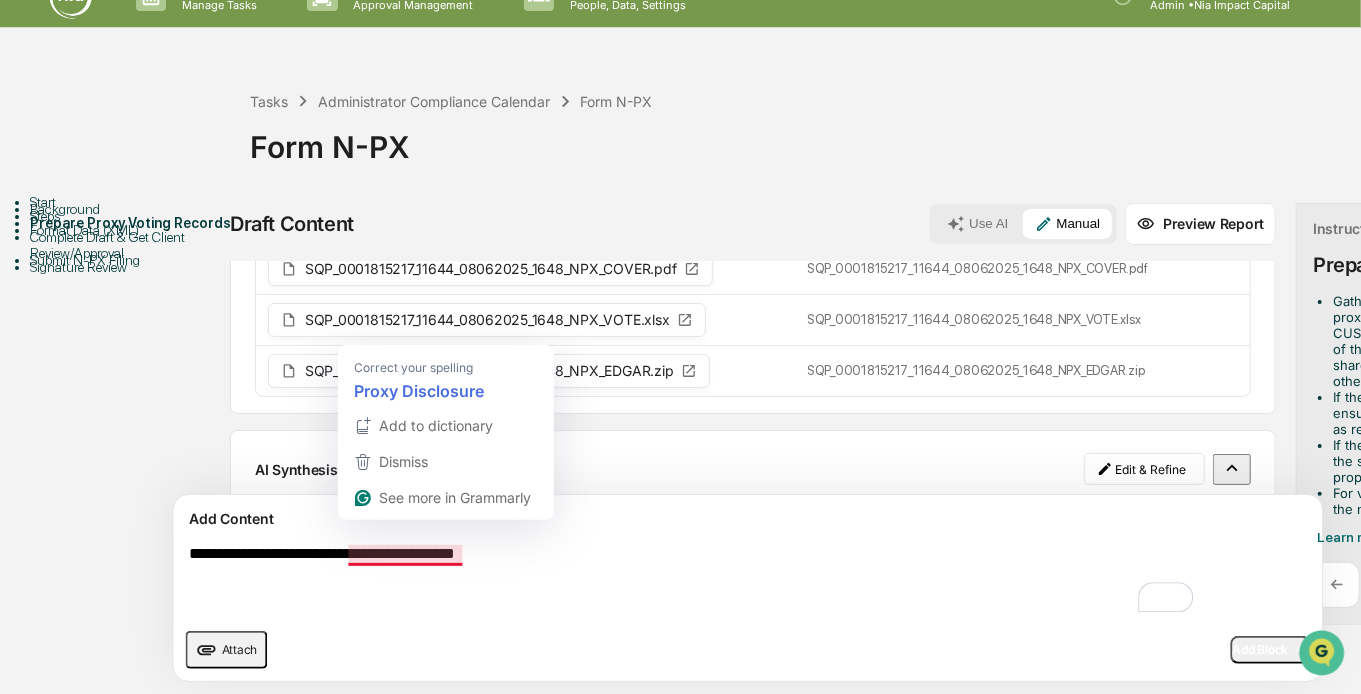 click on "**********" at bounding box center (693, 581) 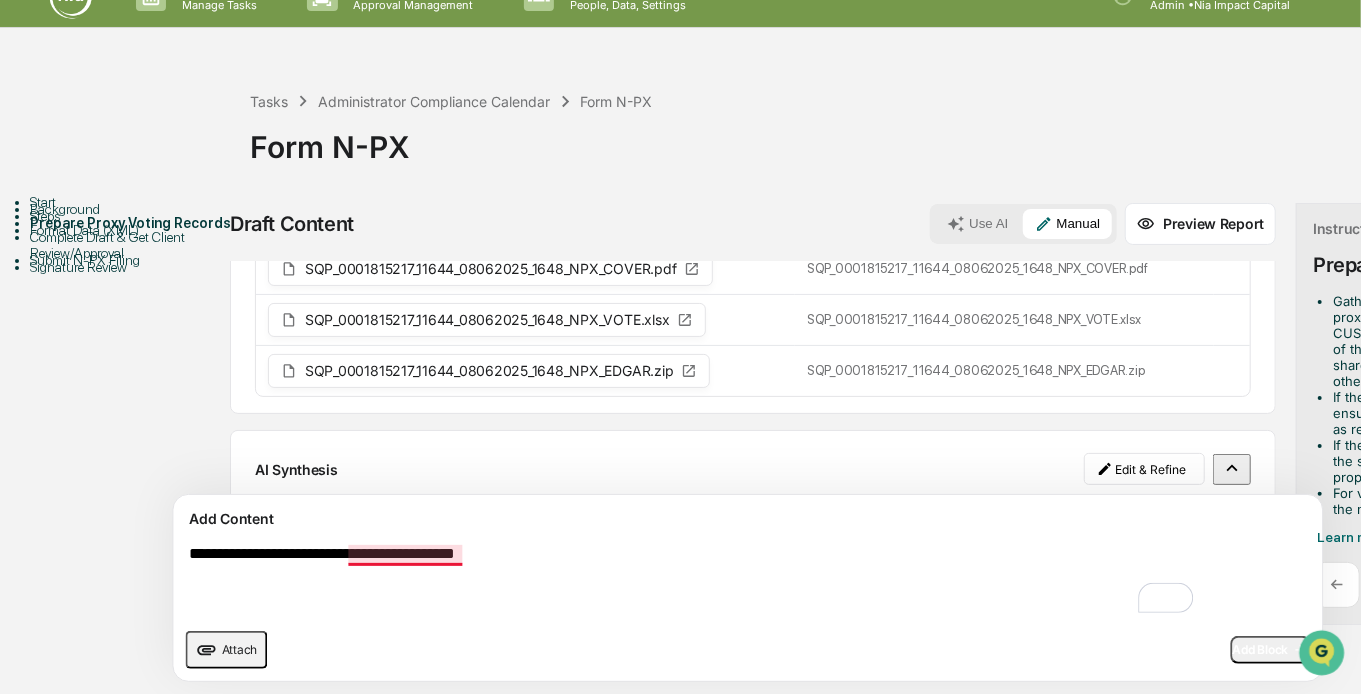 click on "**********" at bounding box center (693, 581) 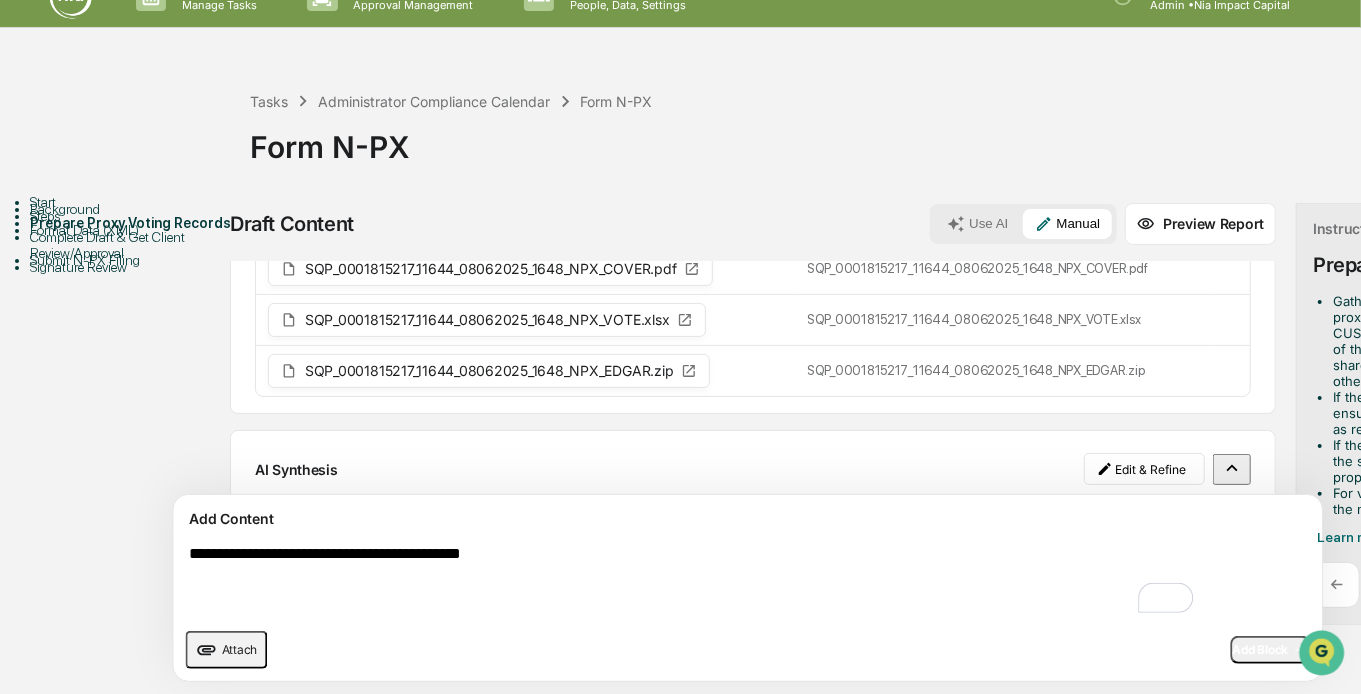 click on "**********" at bounding box center [693, 581] 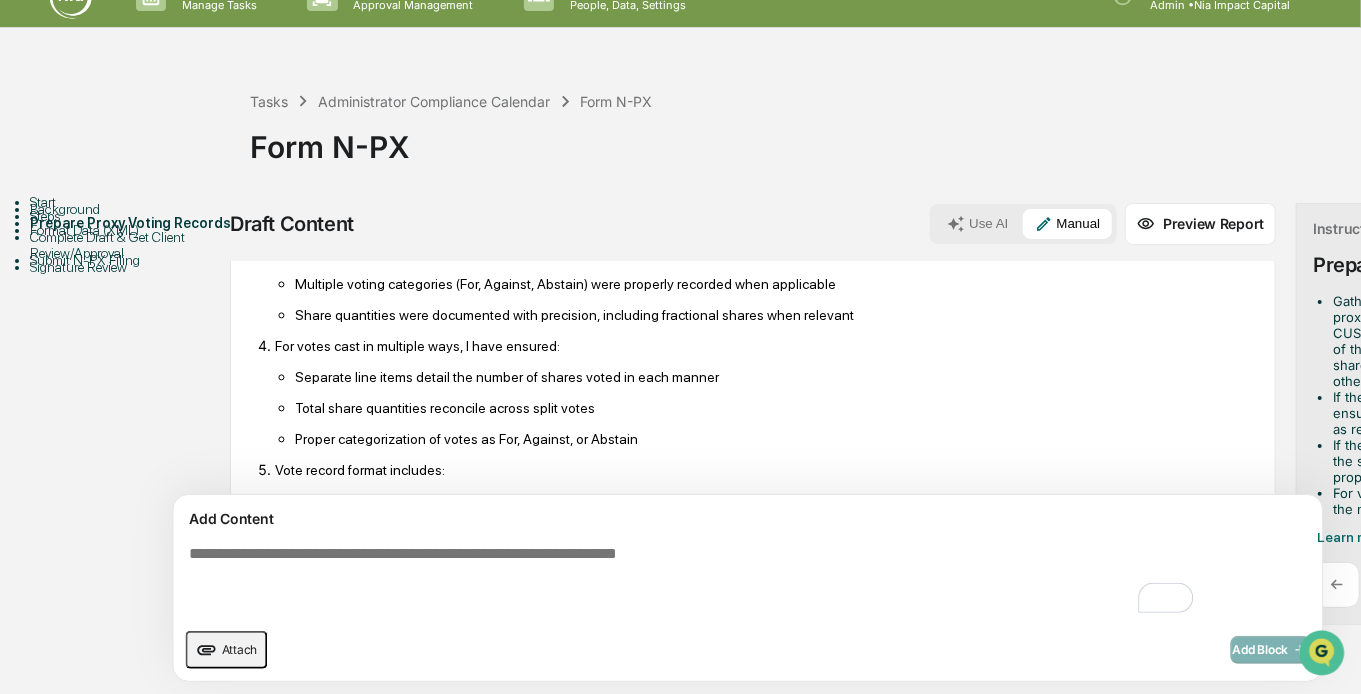 scroll, scrollTop: 1032, scrollLeft: 0, axis: vertical 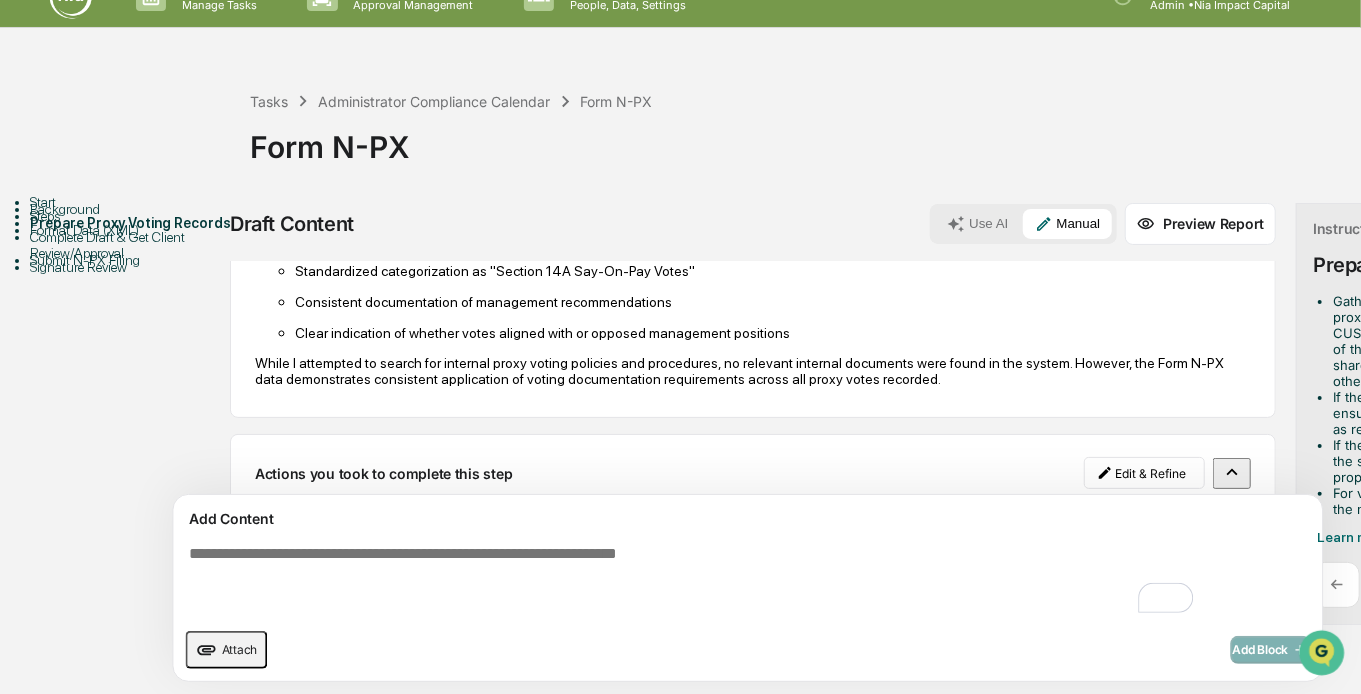 click on "For votes cast in multiple ways, disclose the number of shares v..." at bounding box center [1469, 501] 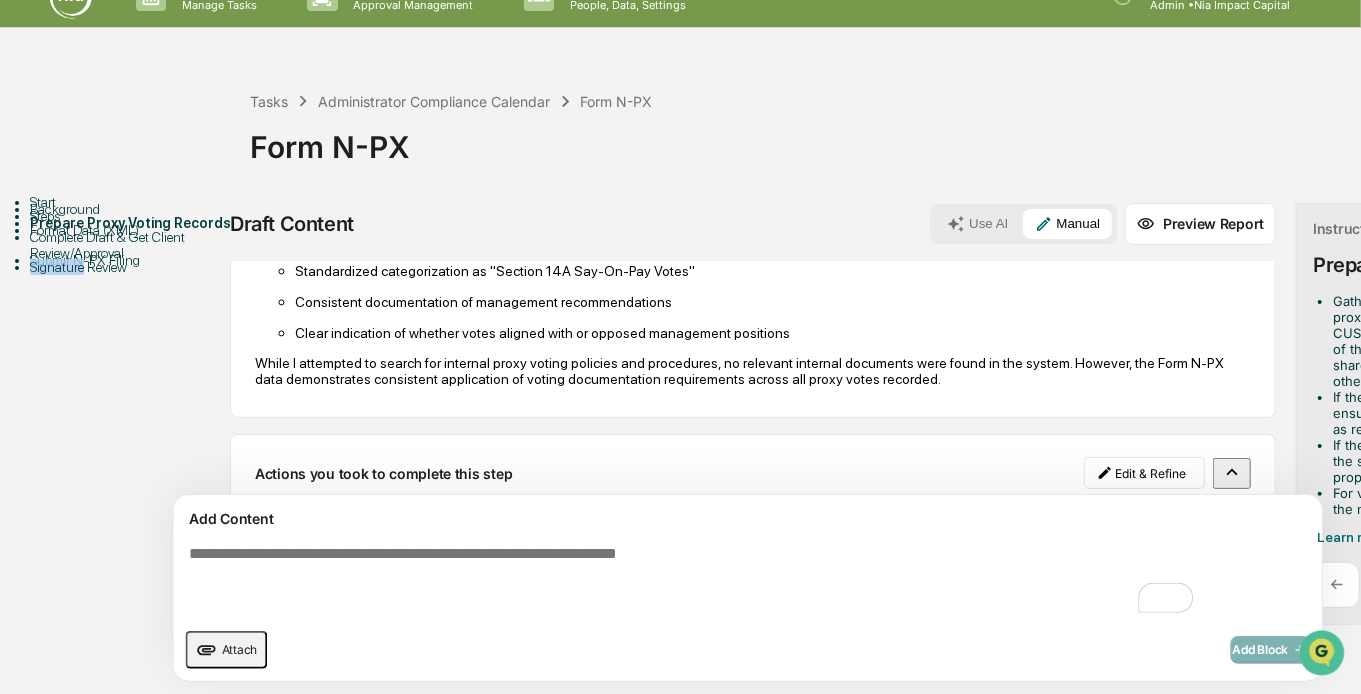 click on "Signature Review" at bounding box center (140, 267) 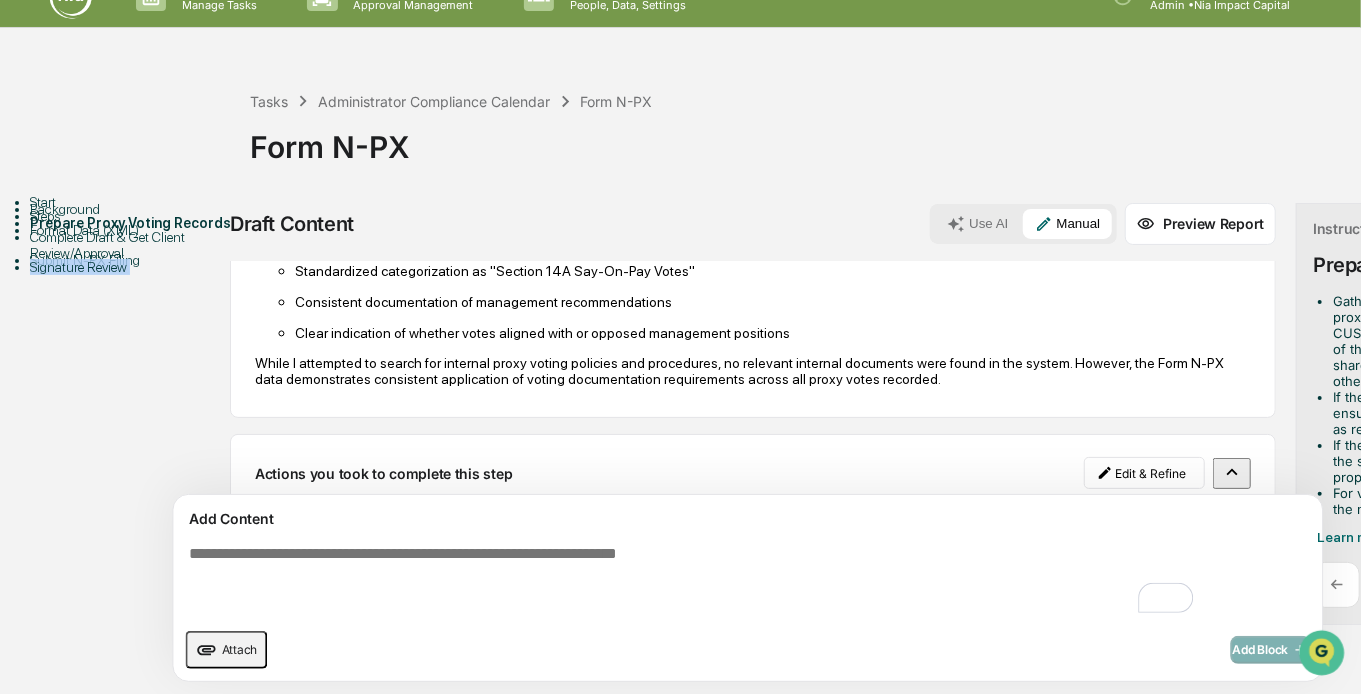 click on "Signature Review" at bounding box center [140, 267] 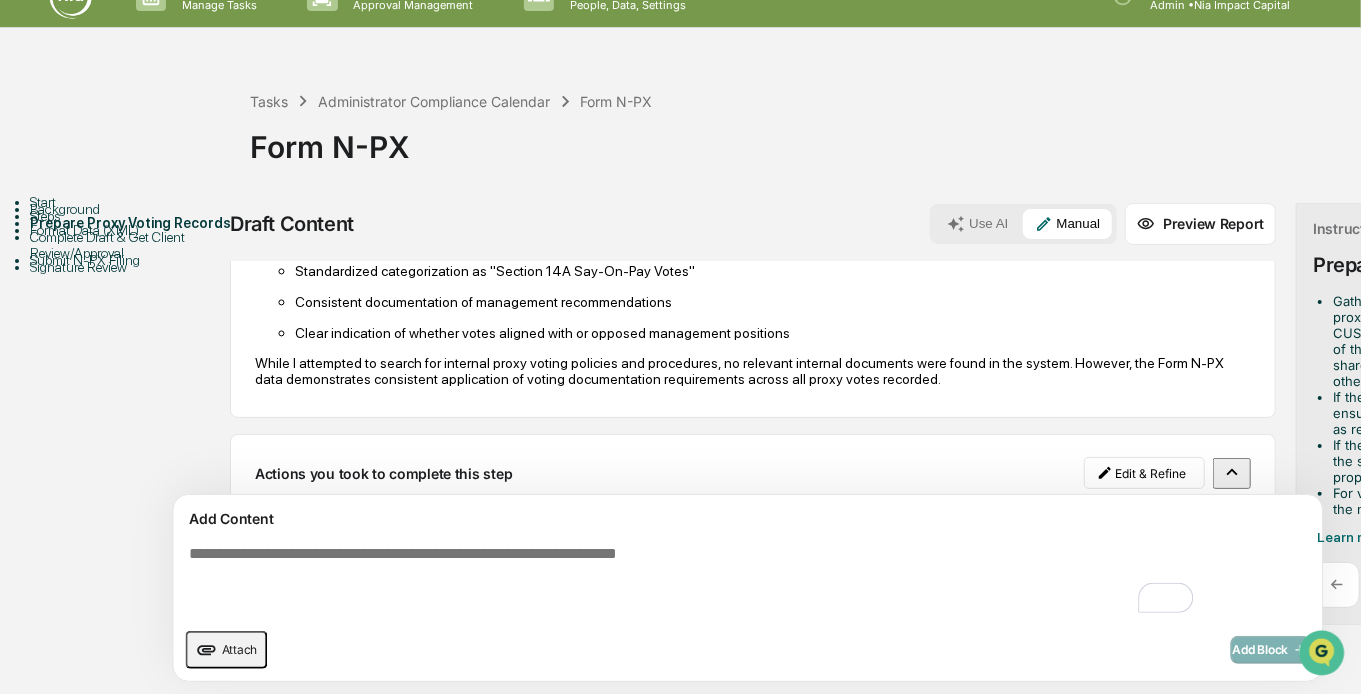 click on "Submit N-PX Filing" at bounding box center [140, 260] 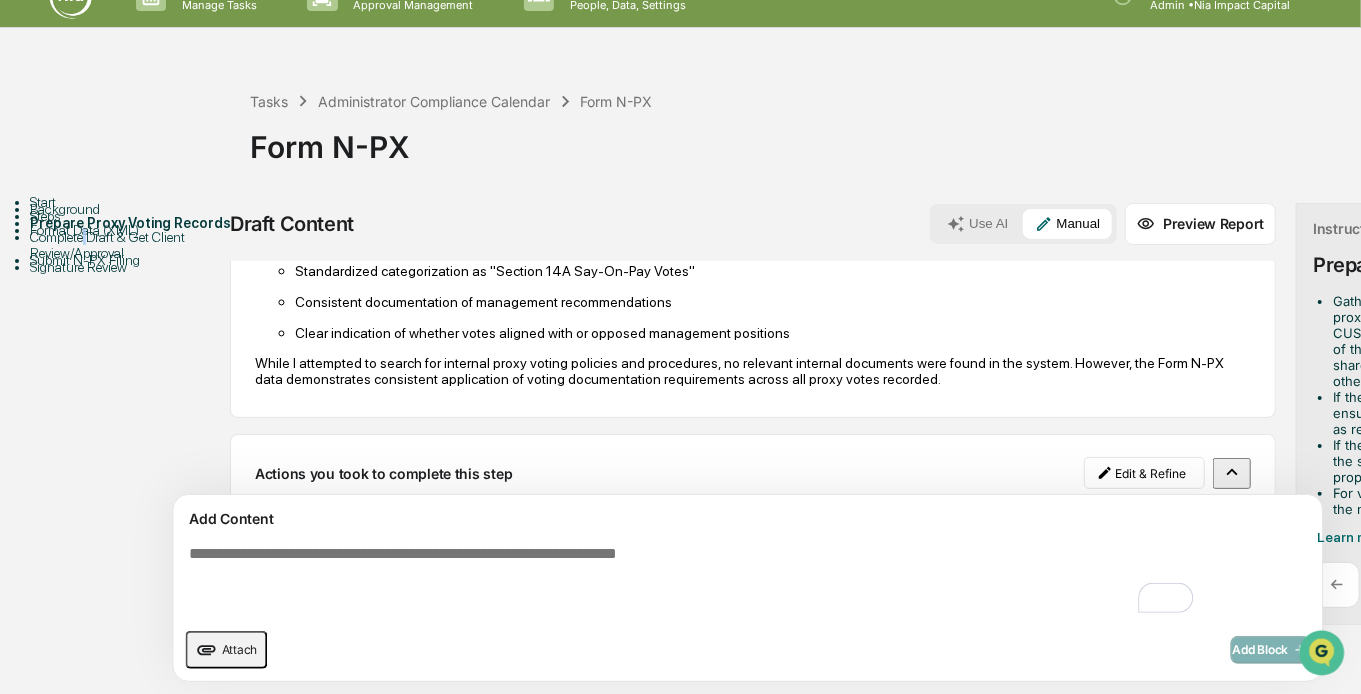 click on "Complete Draft & Get Client Review/Approval" at bounding box center [140, 245] 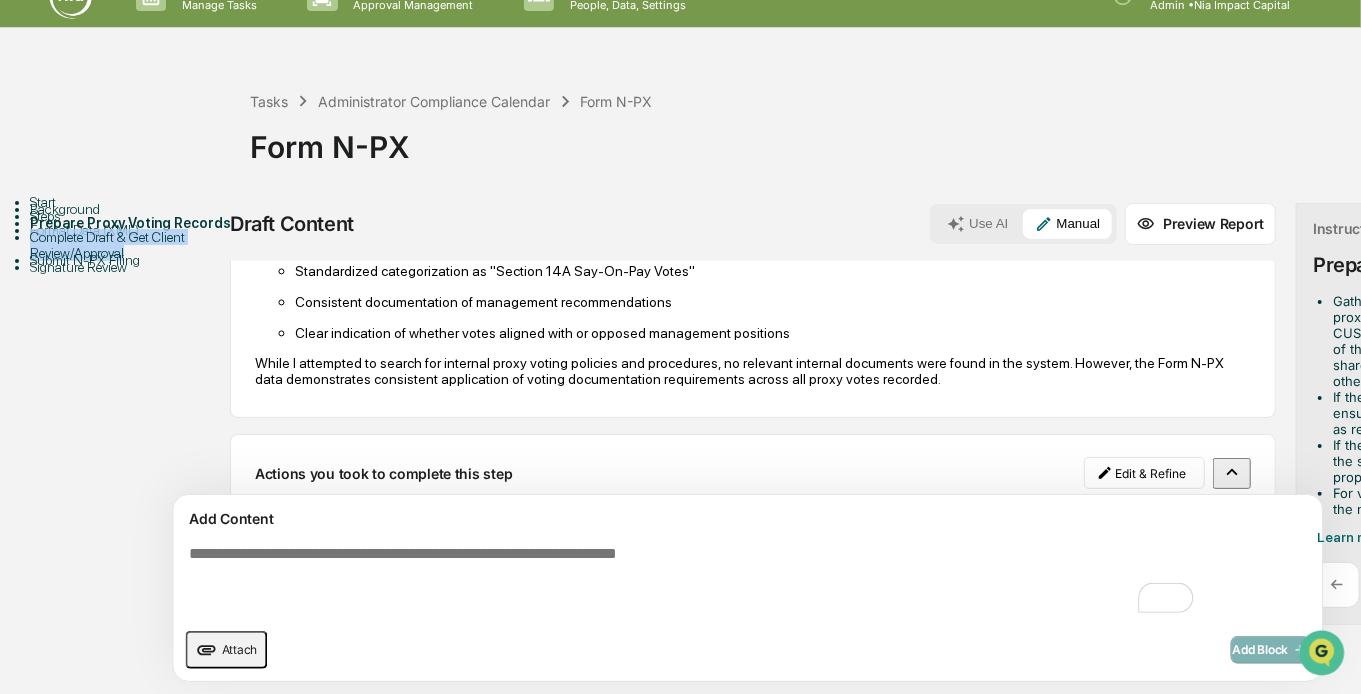 click on "Complete Draft & Get Client Review/Approval" at bounding box center [140, 245] 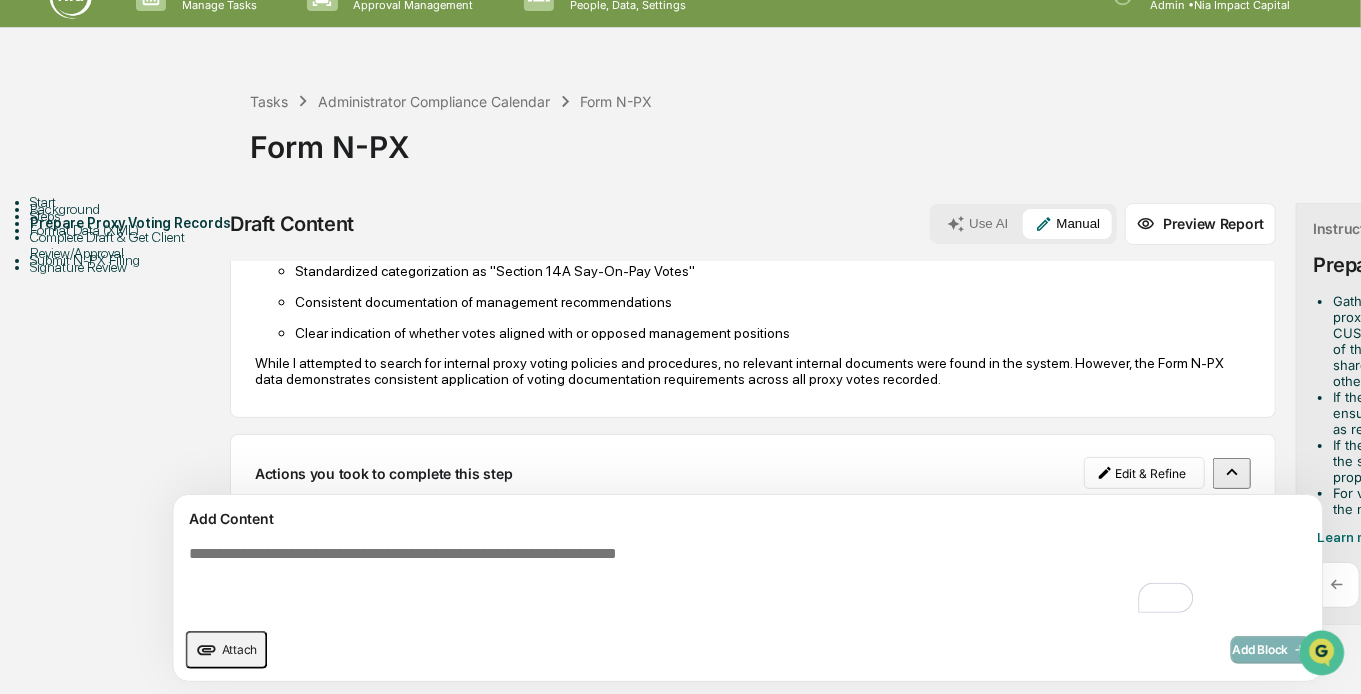 click on "Based on my review of the Form N-PX data and voting records provided, I will gather and organize the required information for each proxy vote: For each proxy vote, I have documented: Issuer name CUSIP number Meeting date Number of shares voted How shares were voted (For, Against, Abstain) For "say on pay" votes specifically, I have captured: Complete proposal descriptions using the exact language from proxy cards Vote outcomes indicating whether the vote supported or opposed management's recommendation Total number of shares voted in each manner Key observations from the voting data: All votes included the required issuer name, CUSIP, meeting date and share quantity Vote descriptions consistently used the original proxy card language Multiple voting categories (For, Against, Abstain) were properly recorded when applicable Share quantities were documented with precision, including fractional shares when relevant For votes cast in multiple ways, I have ensured: Vote record format includes:" at bounding box center (753, -1) 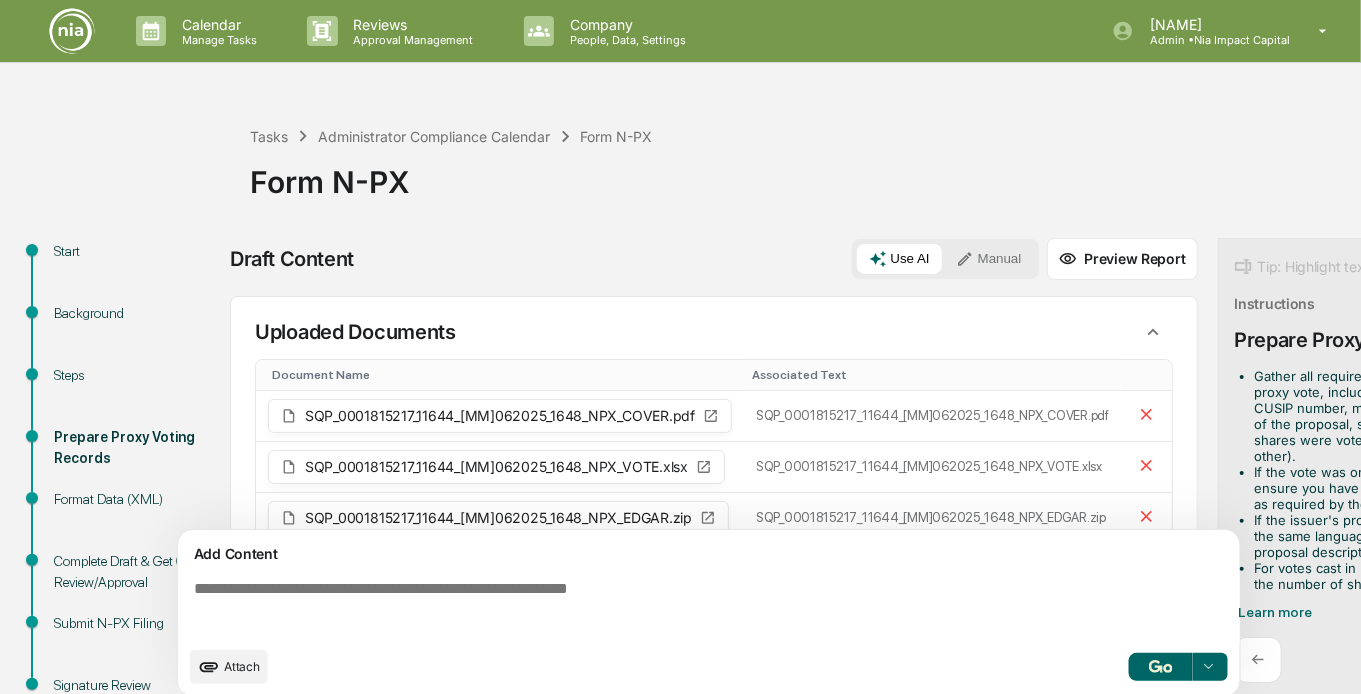 scroll, scrollTop: 0, scrollLeft: 0, axis: both 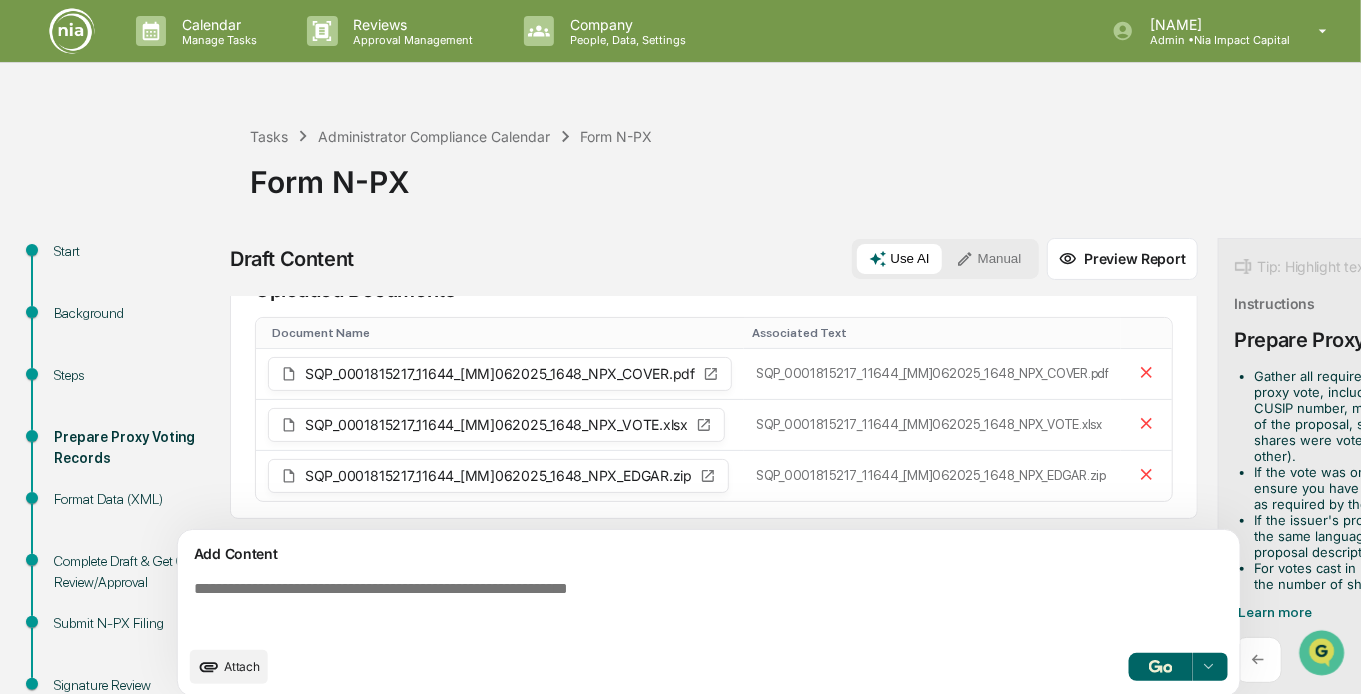 click at bounding box center [1209, 667] 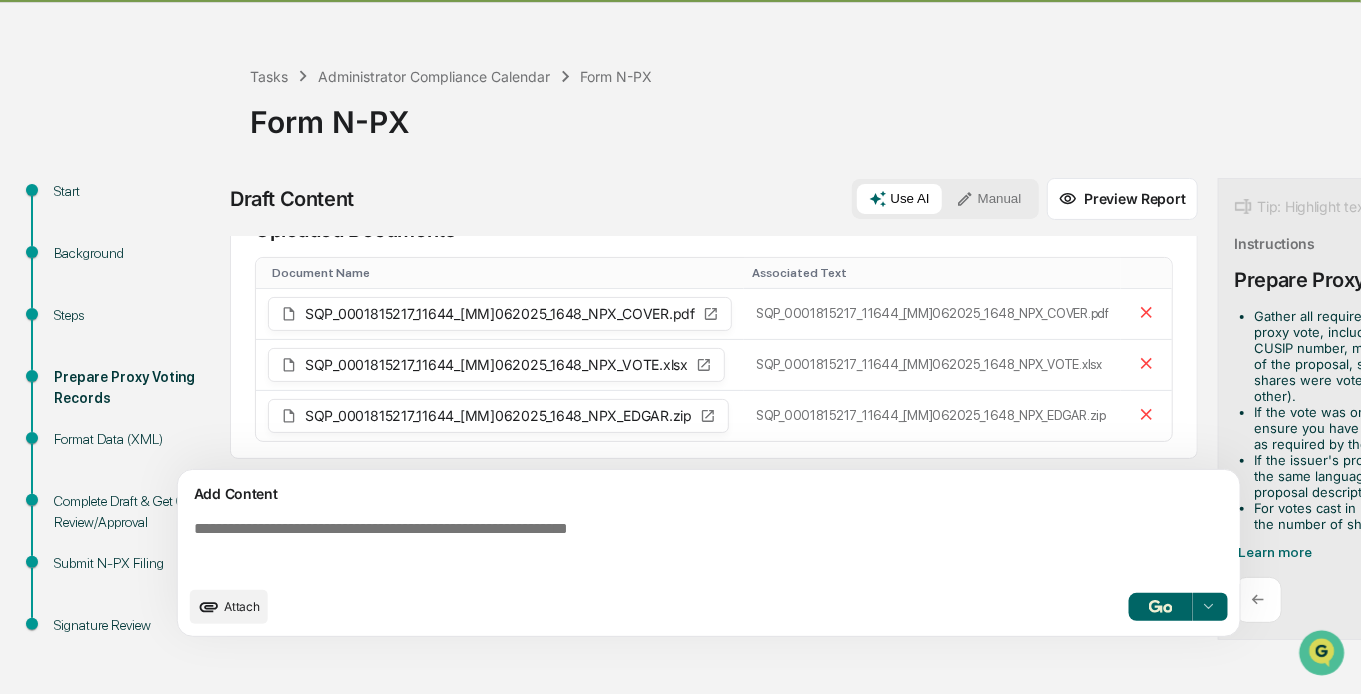 scroll, scrollTop: 62, scrollLeft: 0, axis: vertical 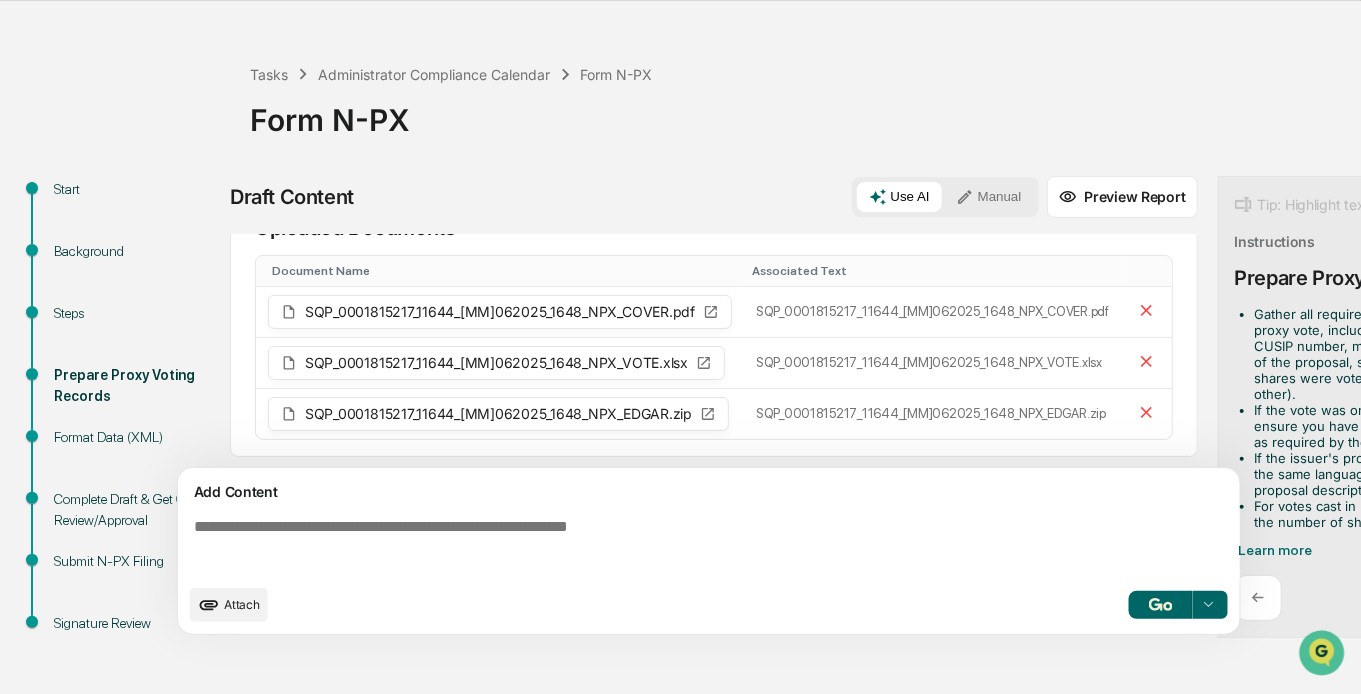 click on "←     Next ➔" at bounding box center [1385, 598] 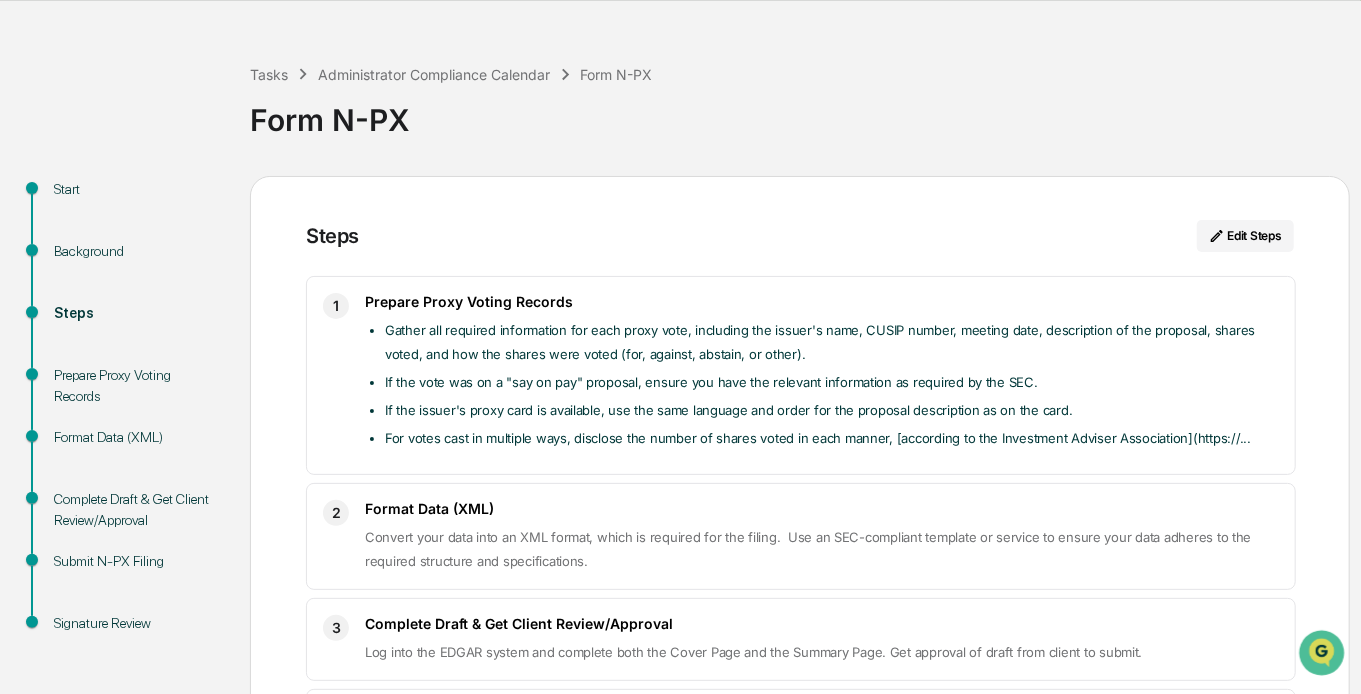 click on "Convert your data into an XML format, which is required for the filing.  Use an SEC-compliant template or service to ensure your data adheres to the required structure and specifications." at bounding box center [822, 549] 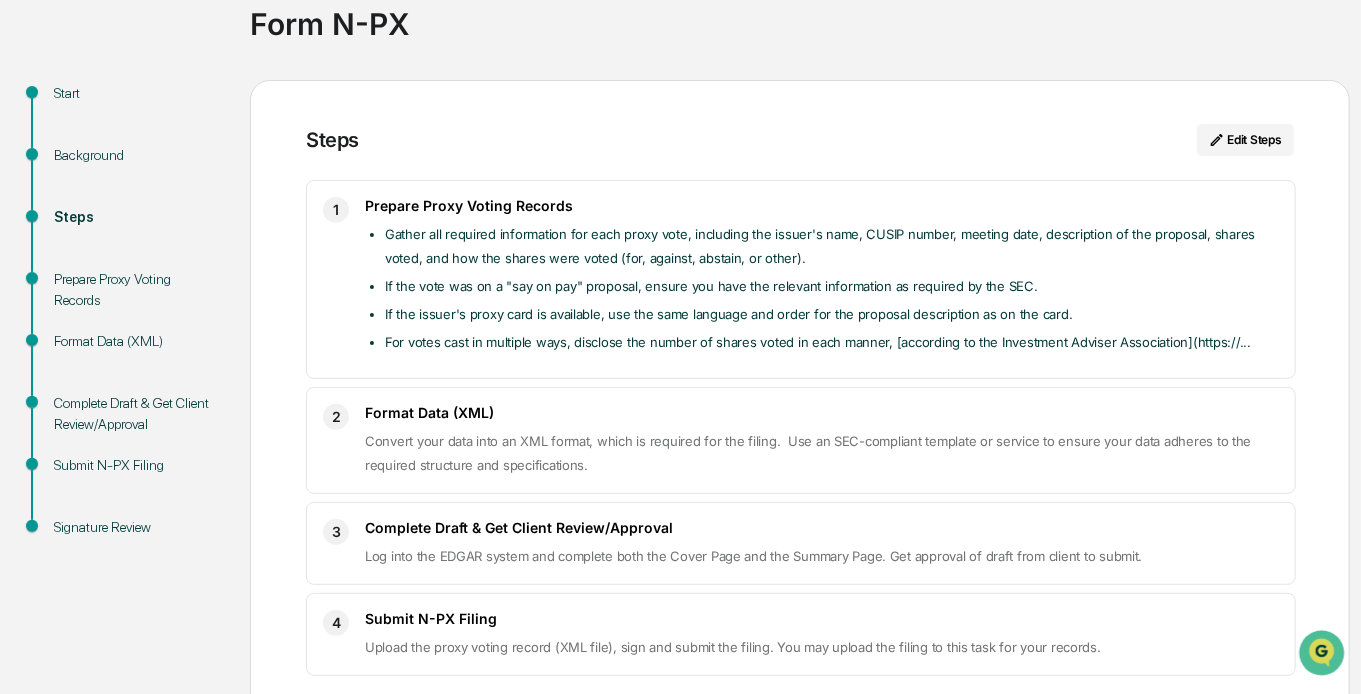 scroll, scrollTop: 162, scrollLeft: 0, axis: vertical 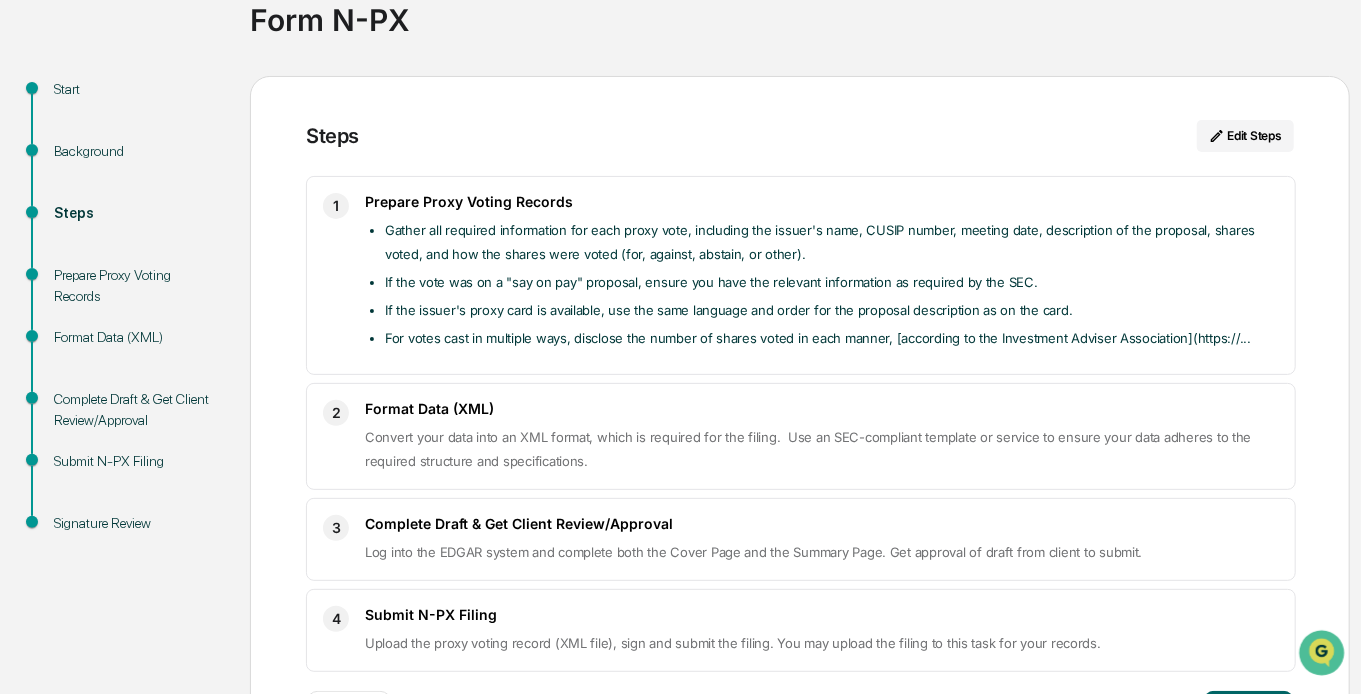 click on "Submit N-PX Filing" at bounding box center (136, 461) 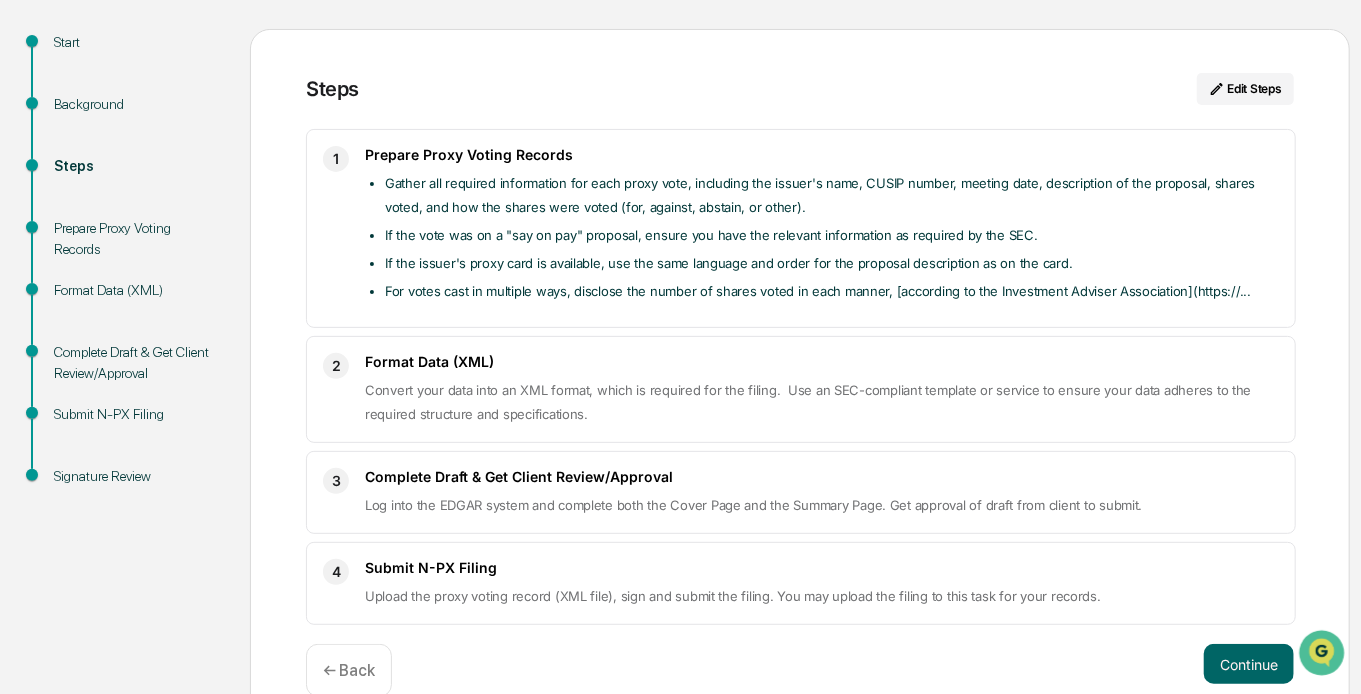 scroll, scrollTop: 208, scrollLeft: 0, axis: vertical 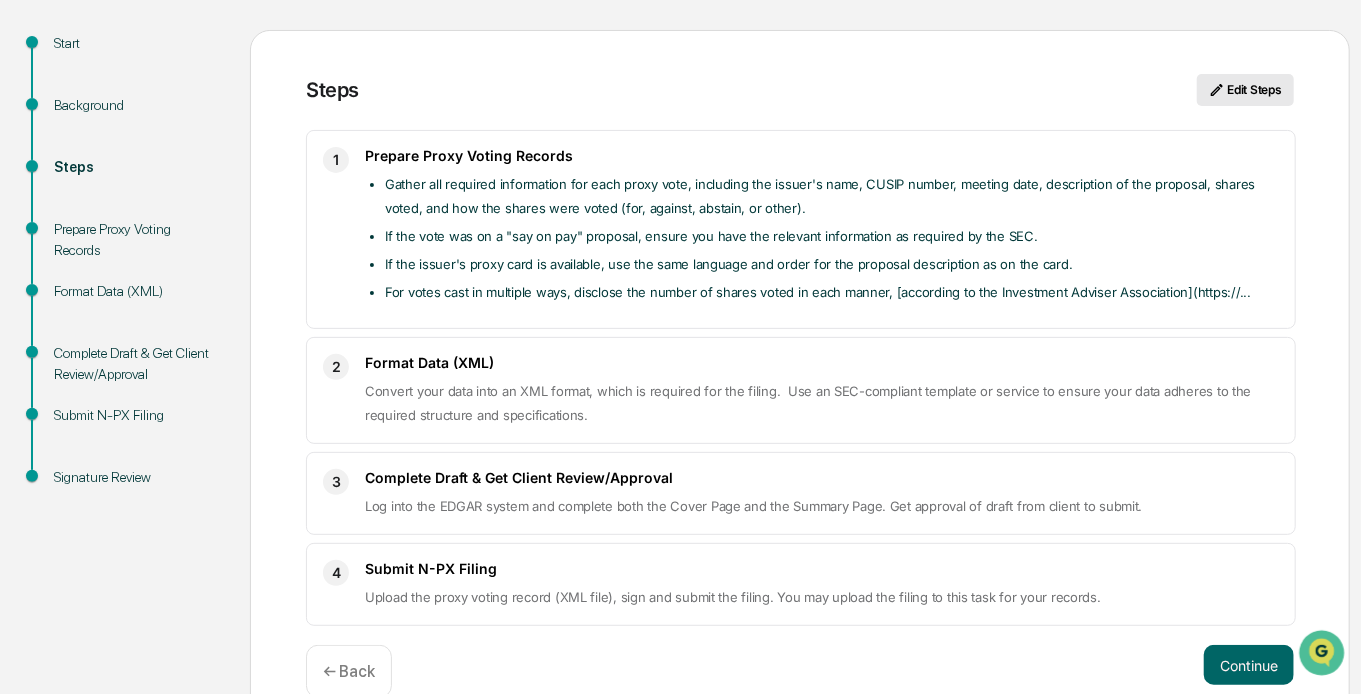 click on "Edit Steps" at bounding box center [1245, 90] 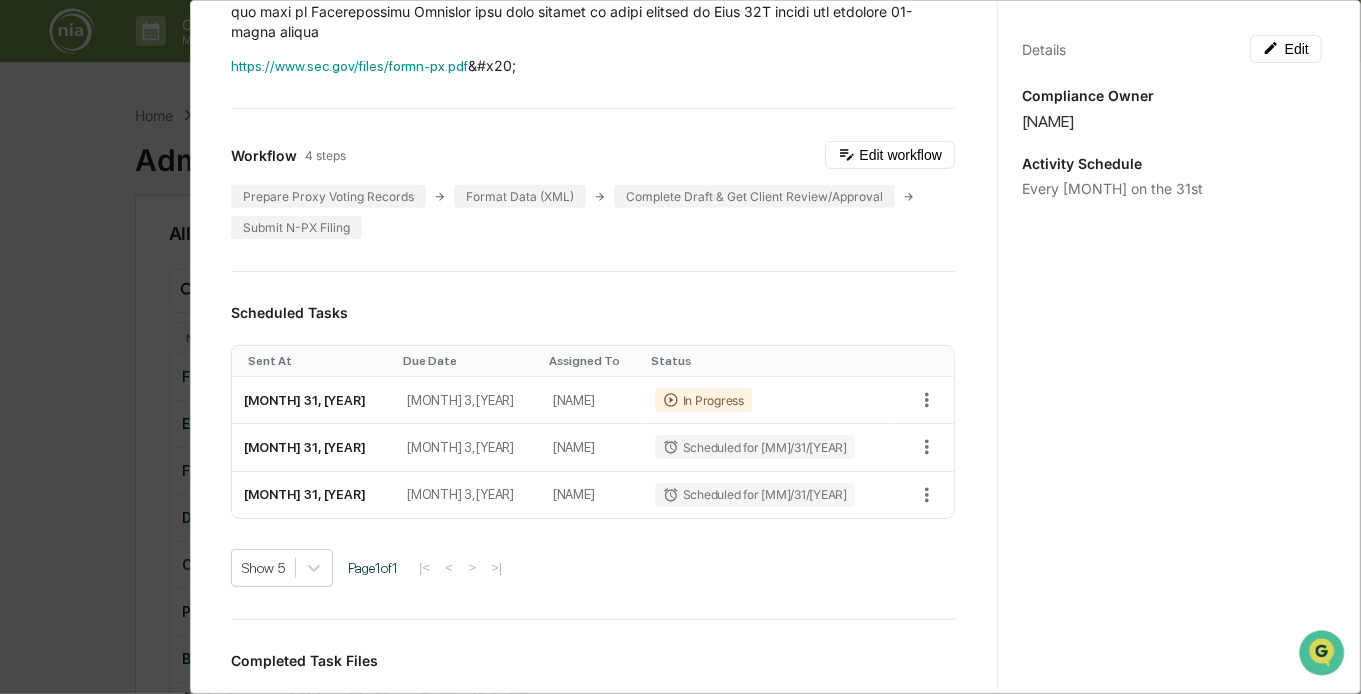 scroll, scrollTop: 389, scrollLeft: 0, axis: vertical 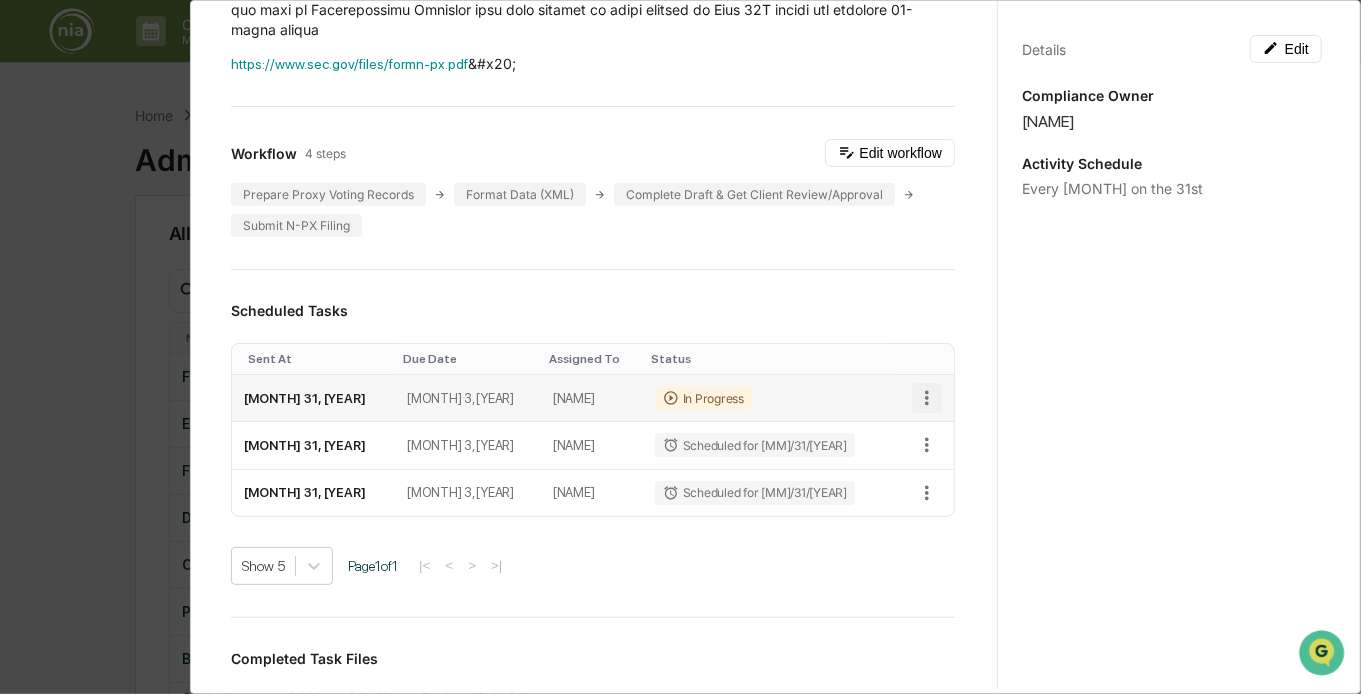 click 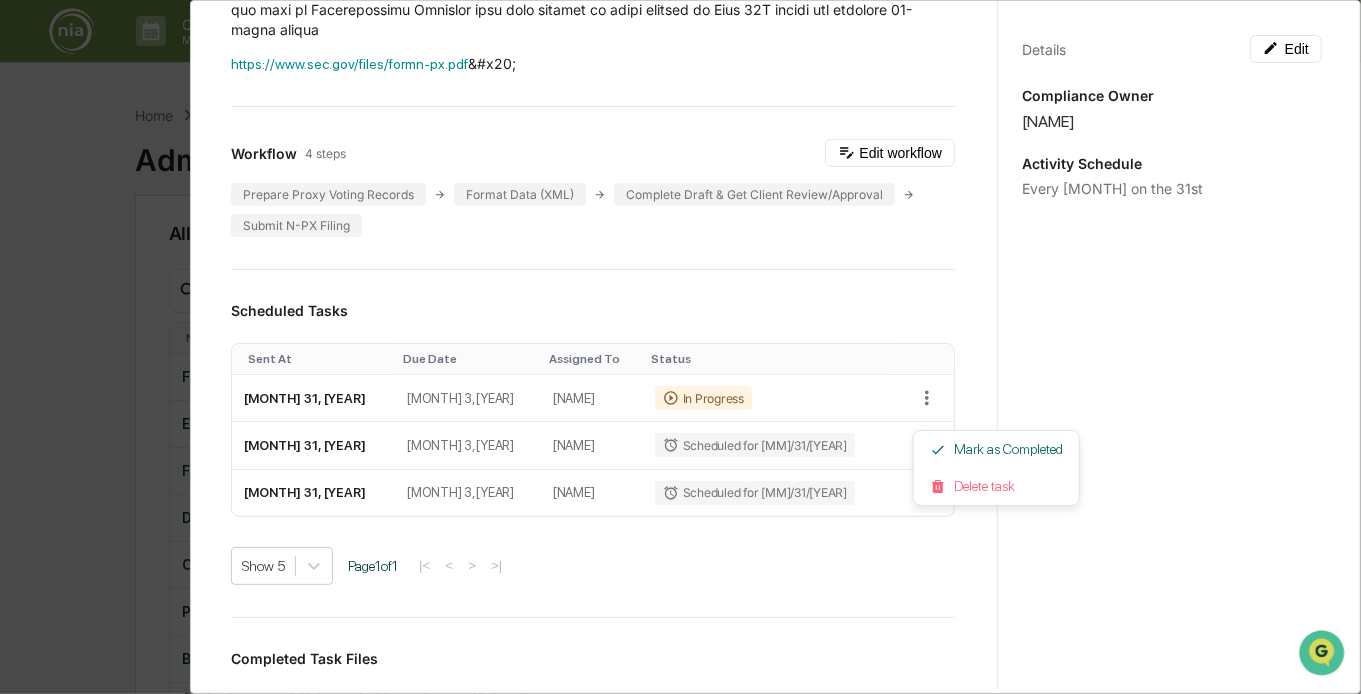 click at bounding box center (680, 347) 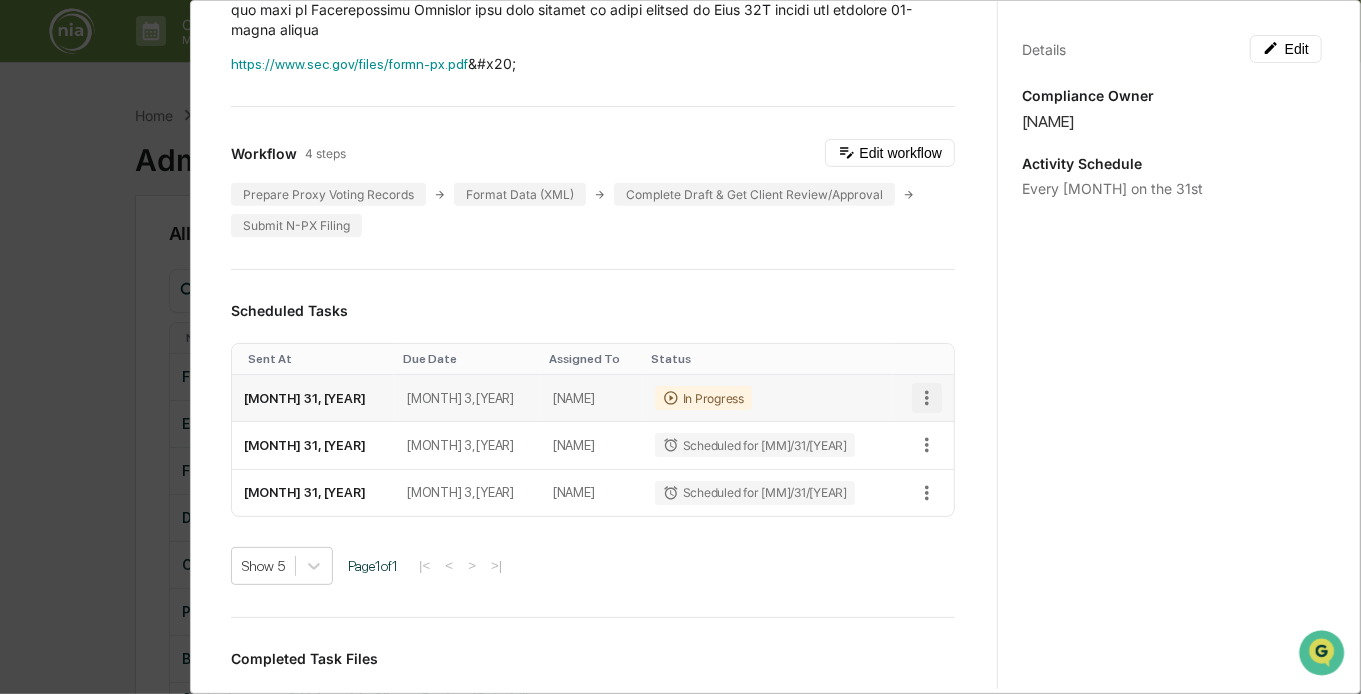click 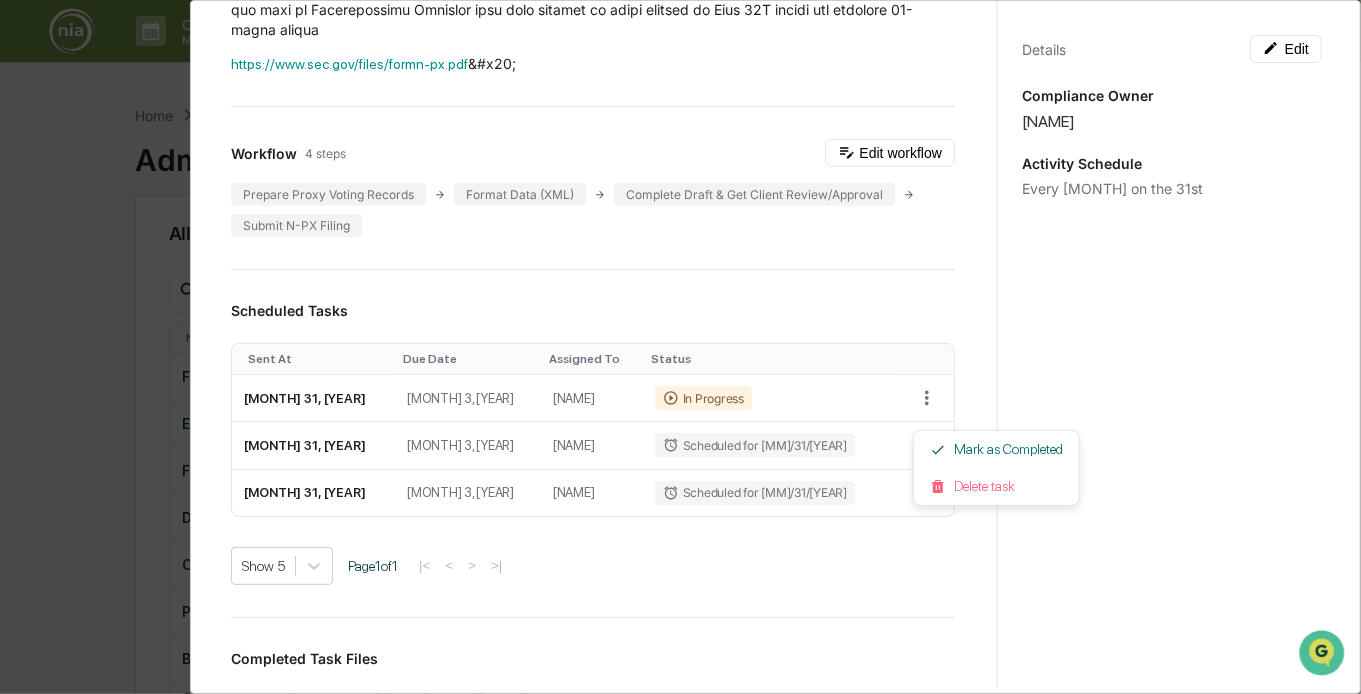click at bounding box center (680, 347) 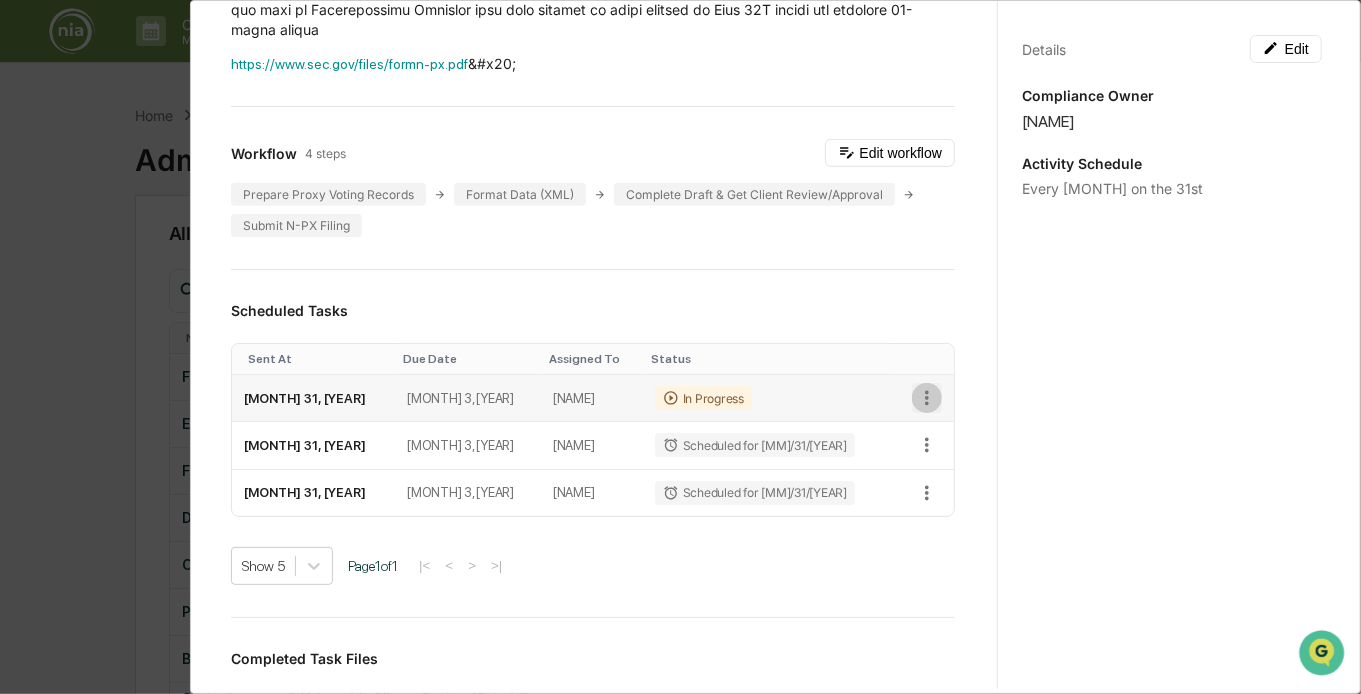 click 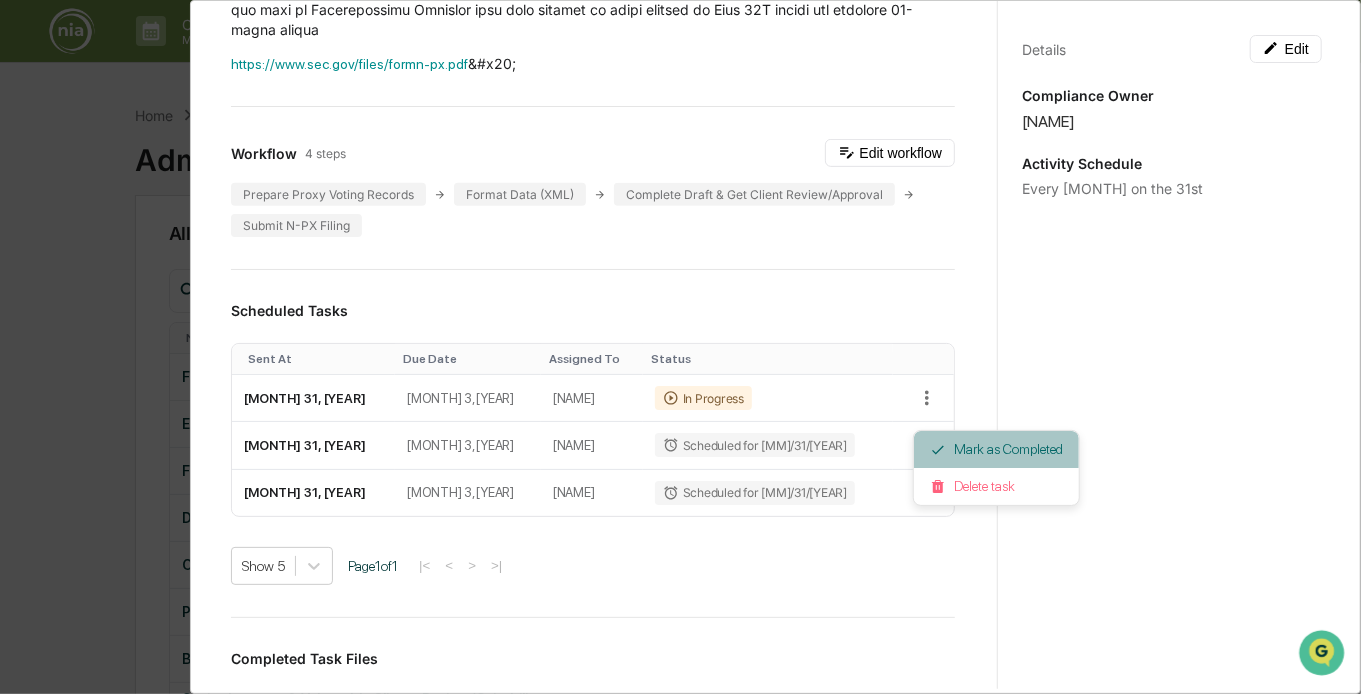 click on "Mark as Completed" at bounding box center (996, 449) 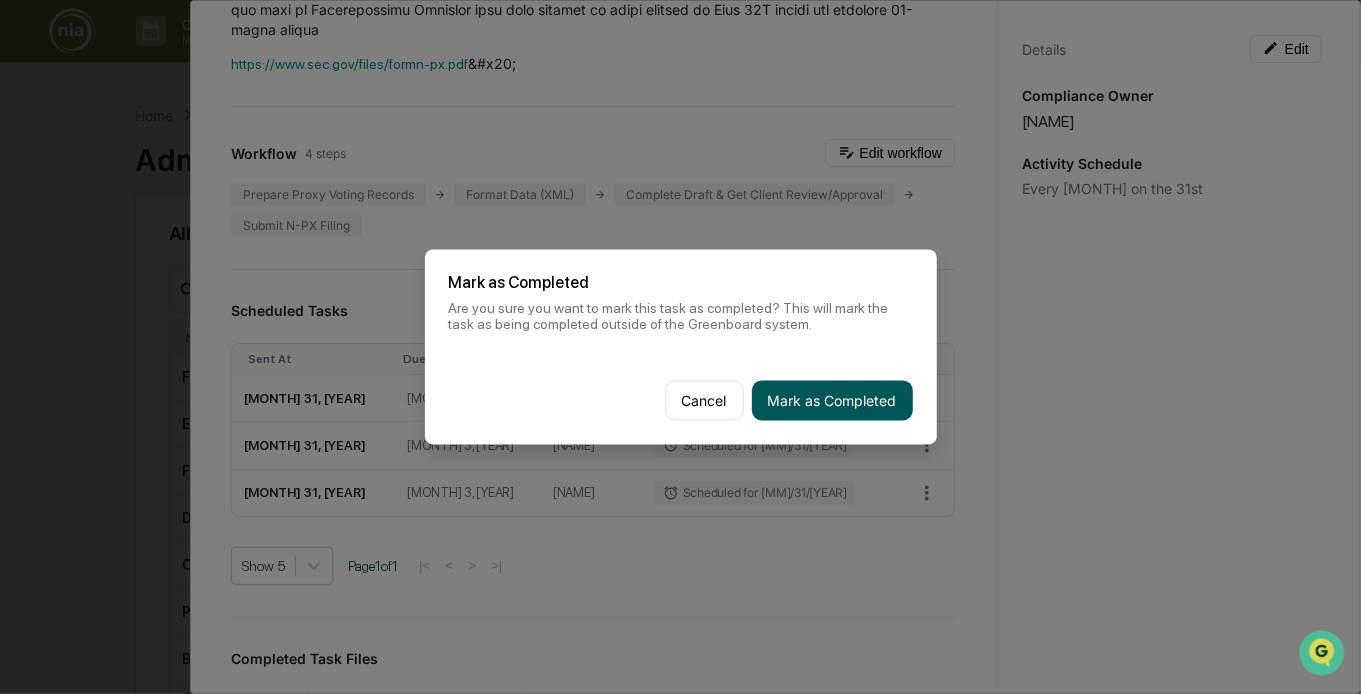 click on "Mark as Completed" at bounding box center (832, 401) 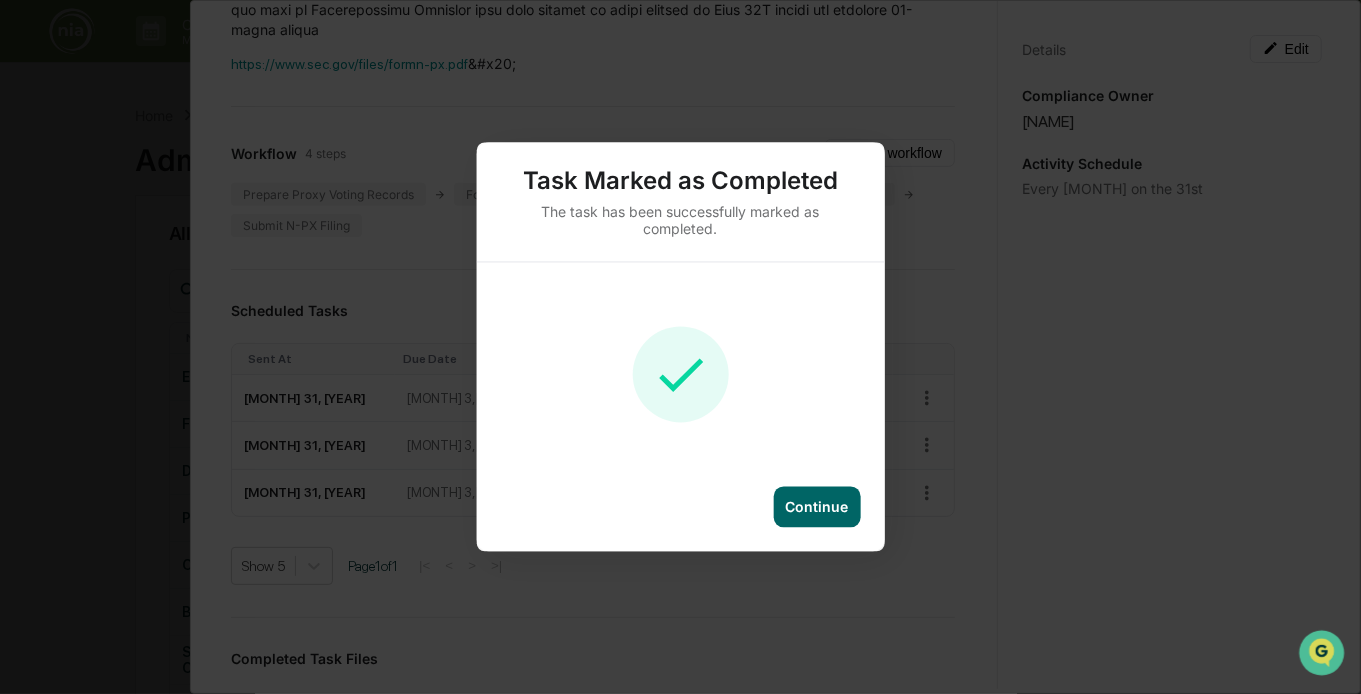 click on "Continue" at bounding box center [817, 507] 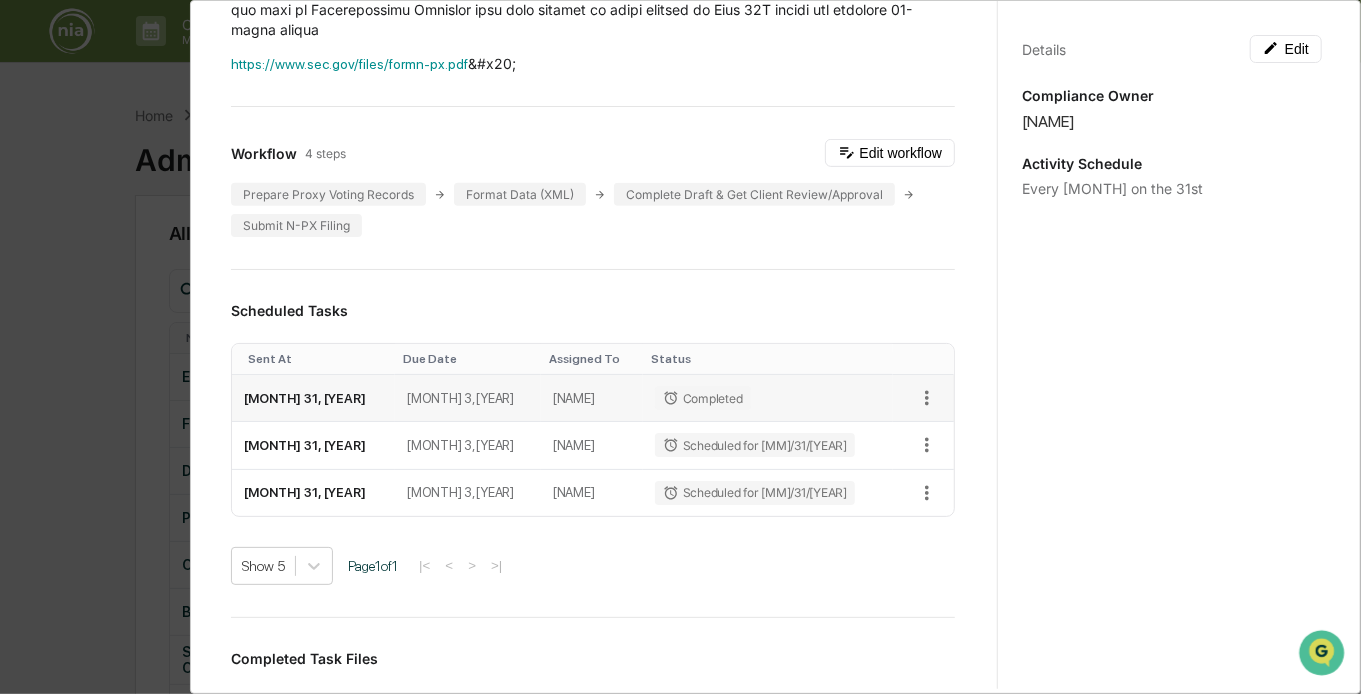click on "[NAME]" at bounding box center [592, 398] 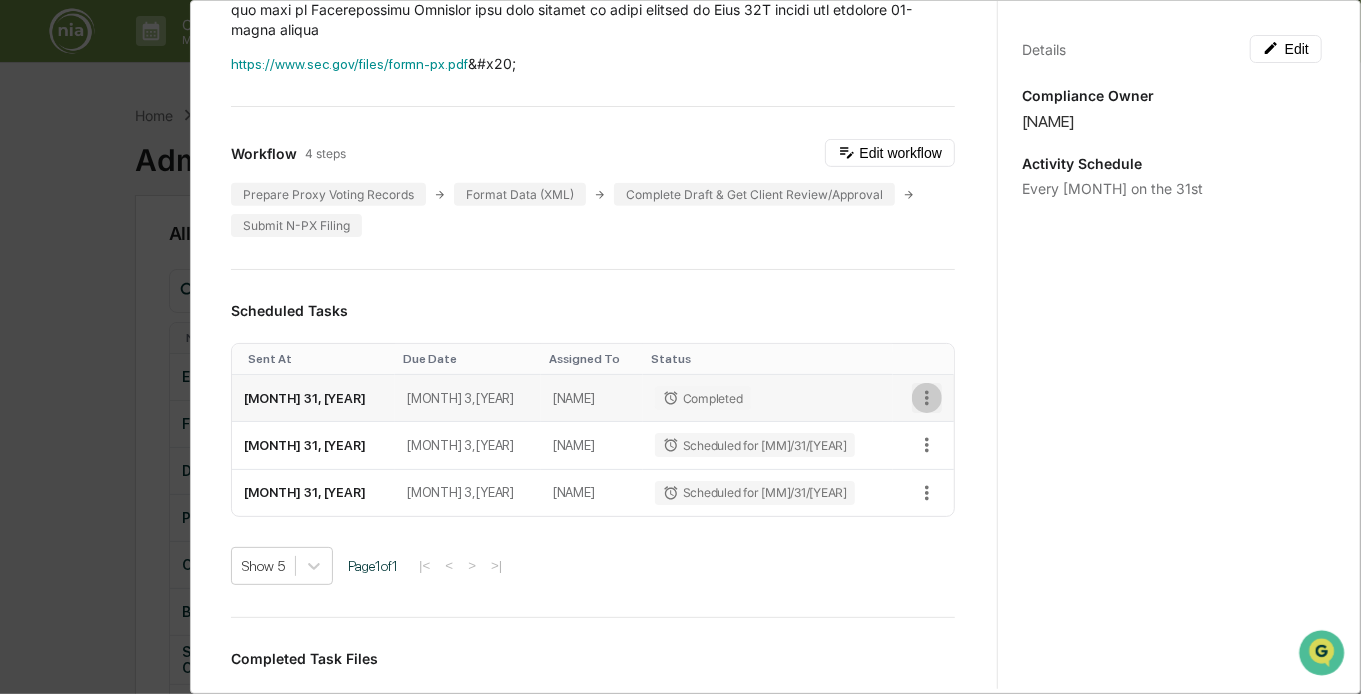 click 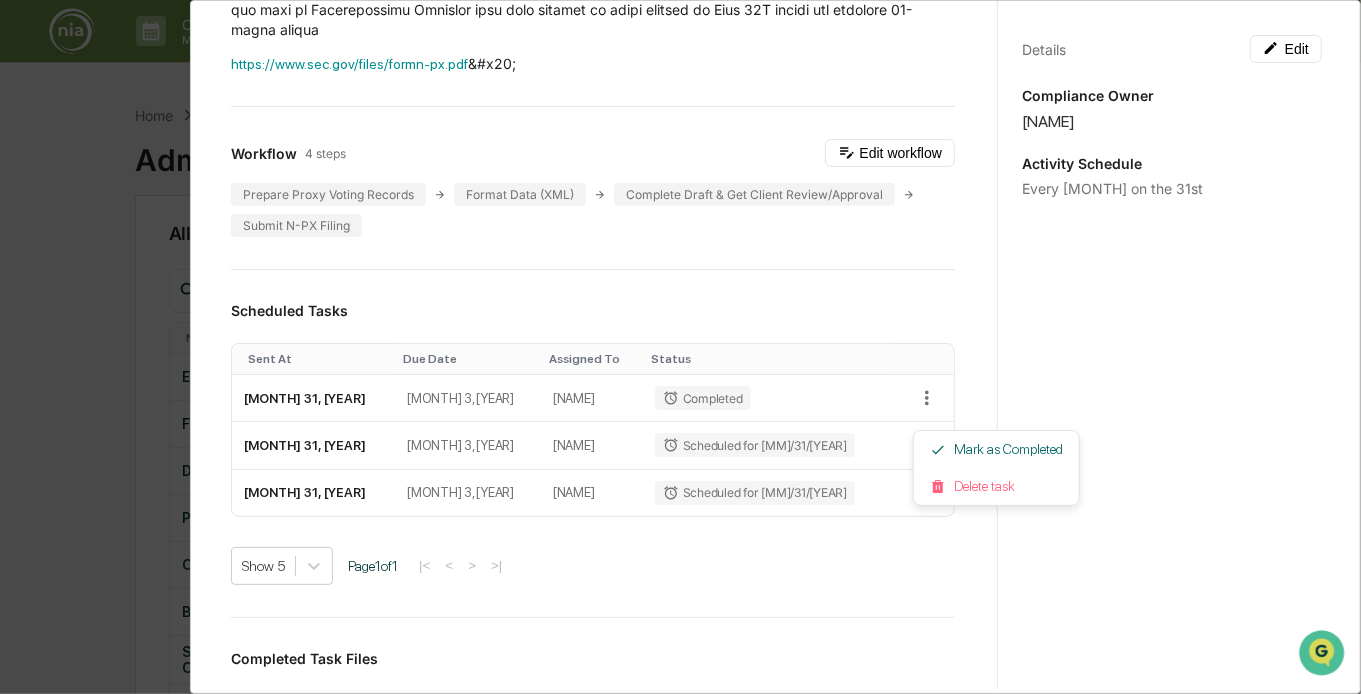 click at bounding box center [680, 347] 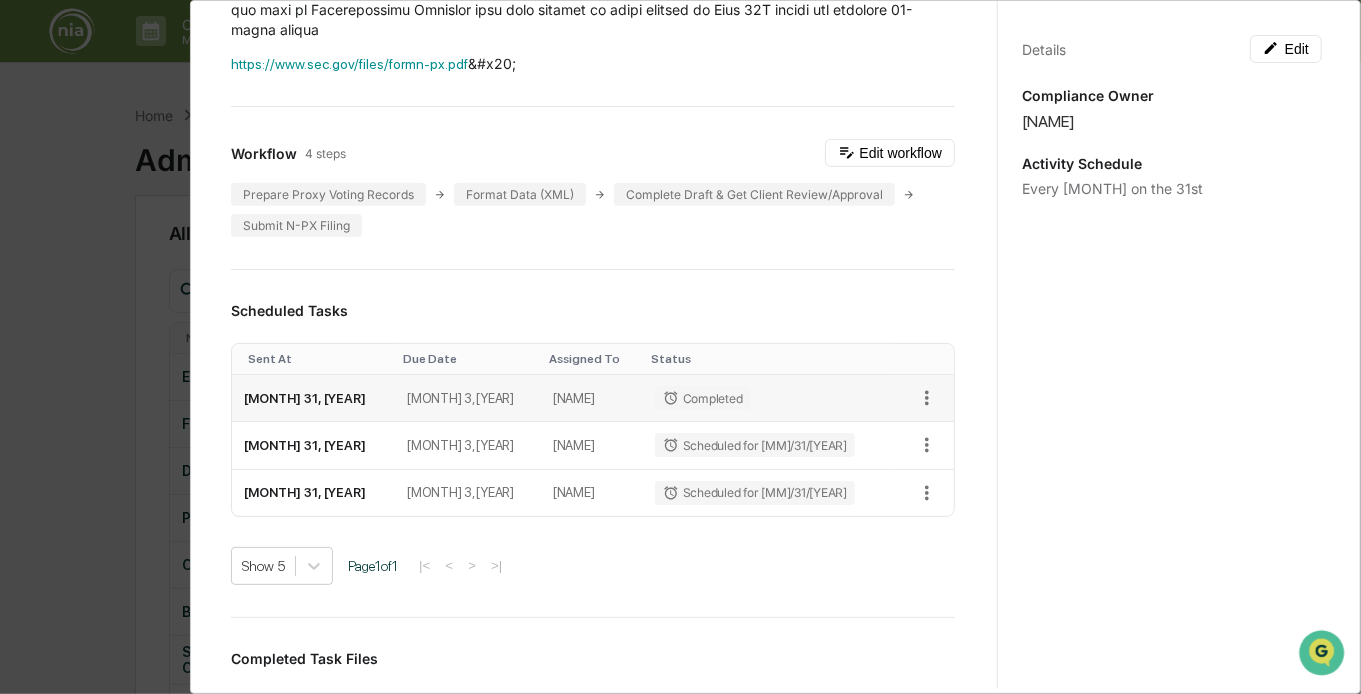 click on "[MONTH] 31, [YEAR]" at bounding box center [313, 398] 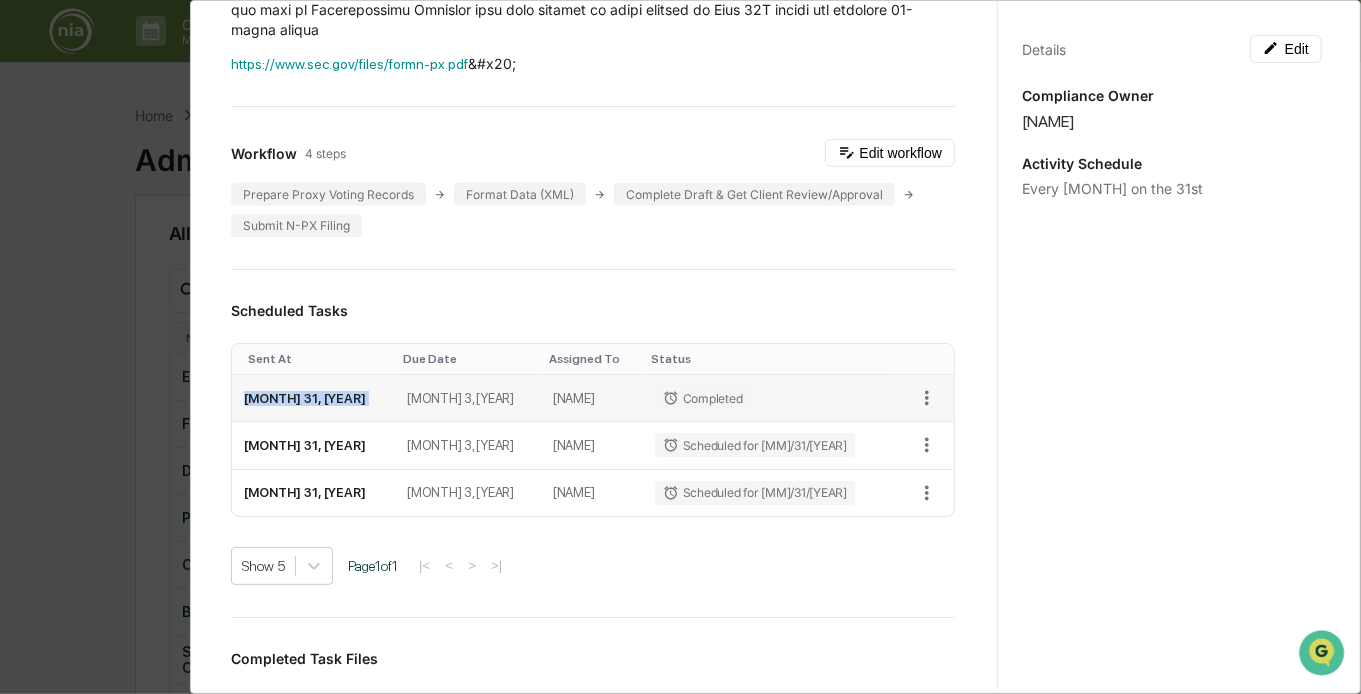 click on "[MONTH] 31, [YEAR]" at bounding box center [313, 398] 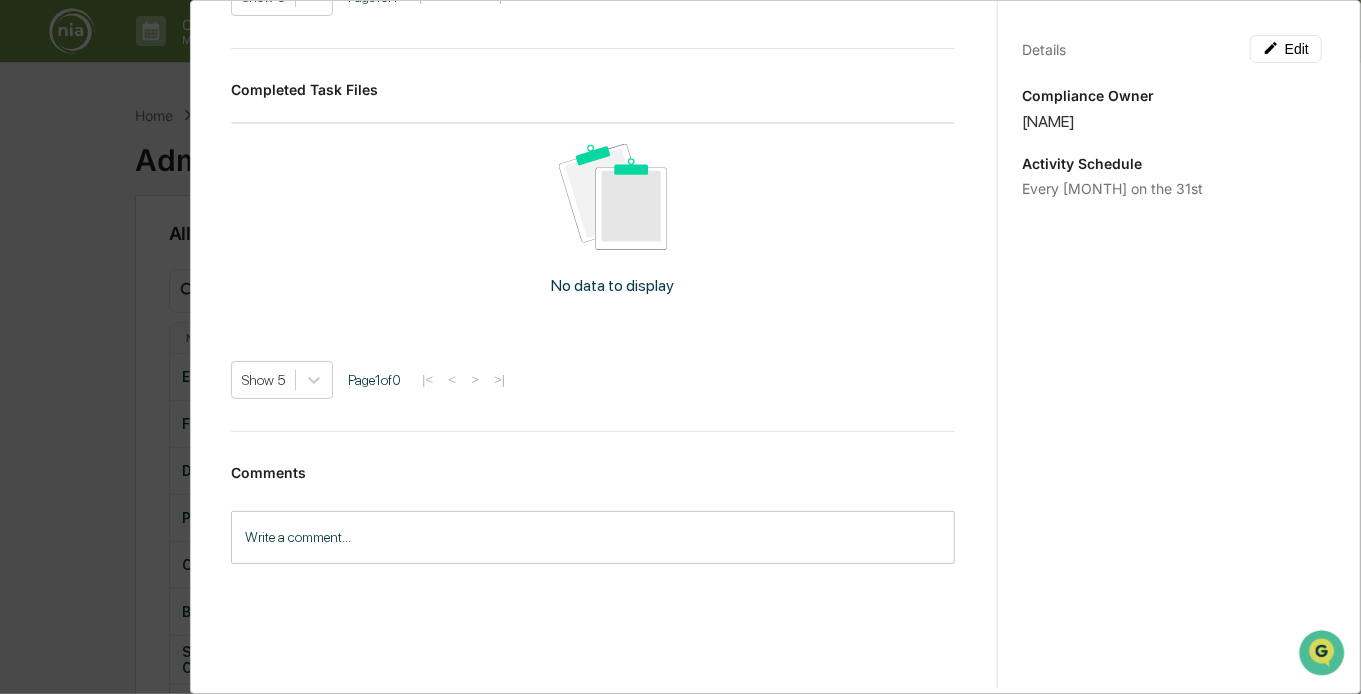 scroll, scrollTop: 946, scrollLeft: 0, axis: vertical 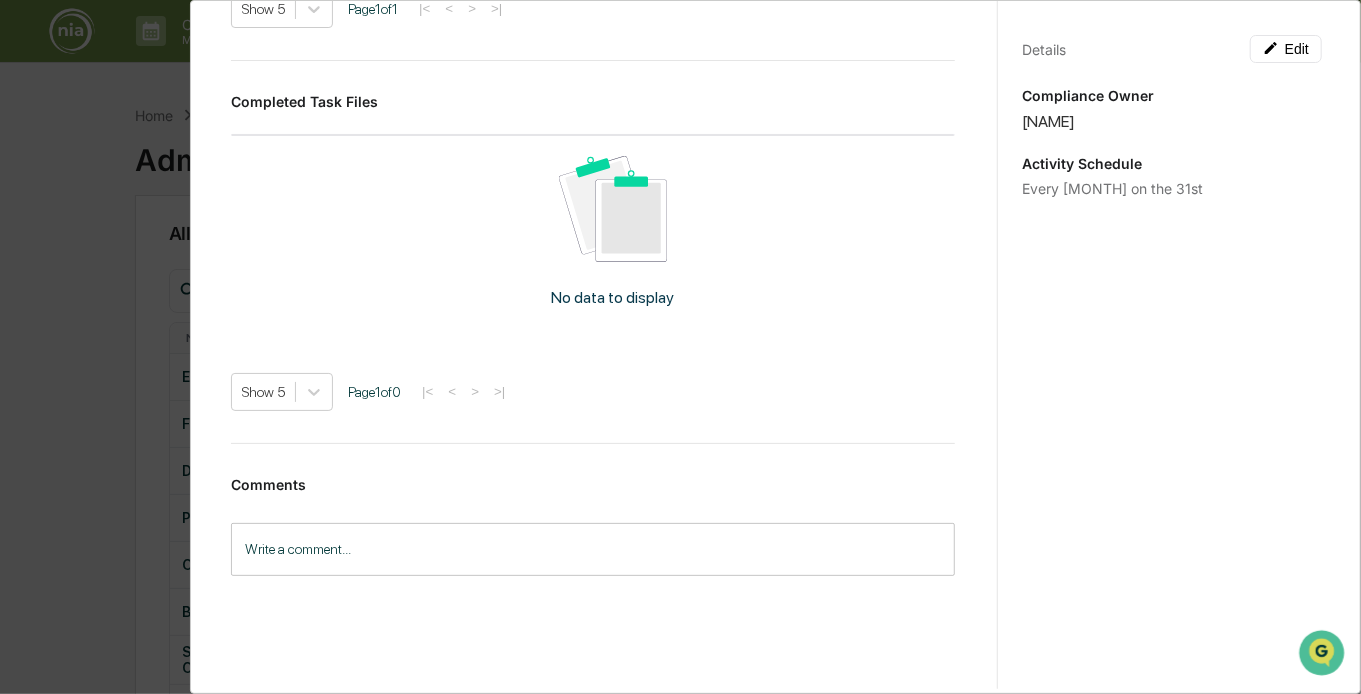 click on "No data to display" at bounding box center (613, 239) 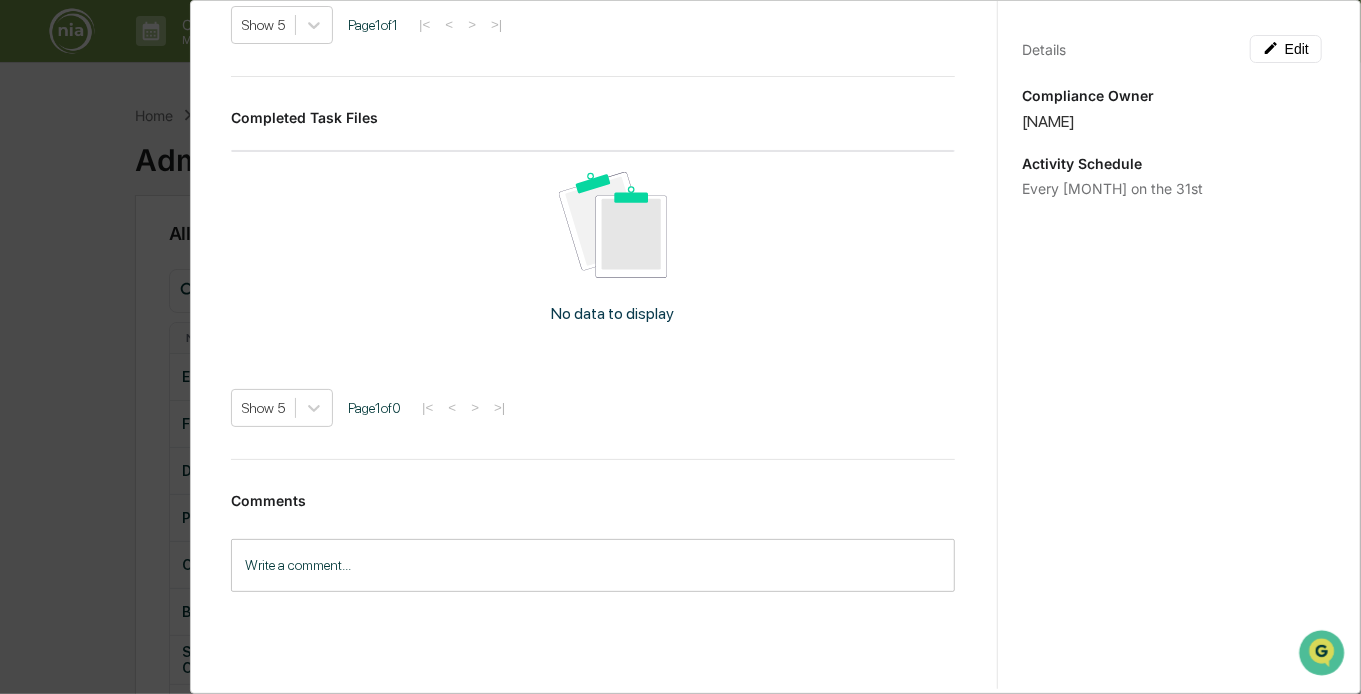 scroll, scrollTop: 957, scrollLeft: 0, axis: vertical 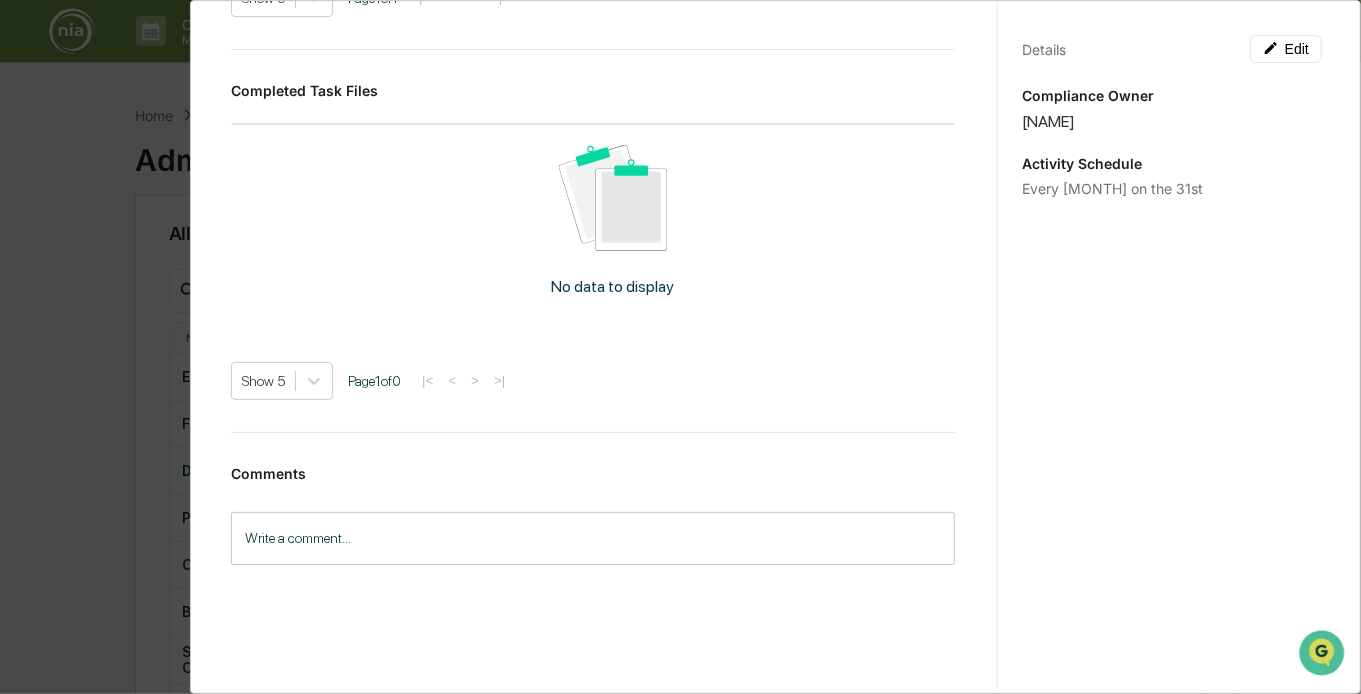 click on "Write a comment..." at bounding box center [593, 538] 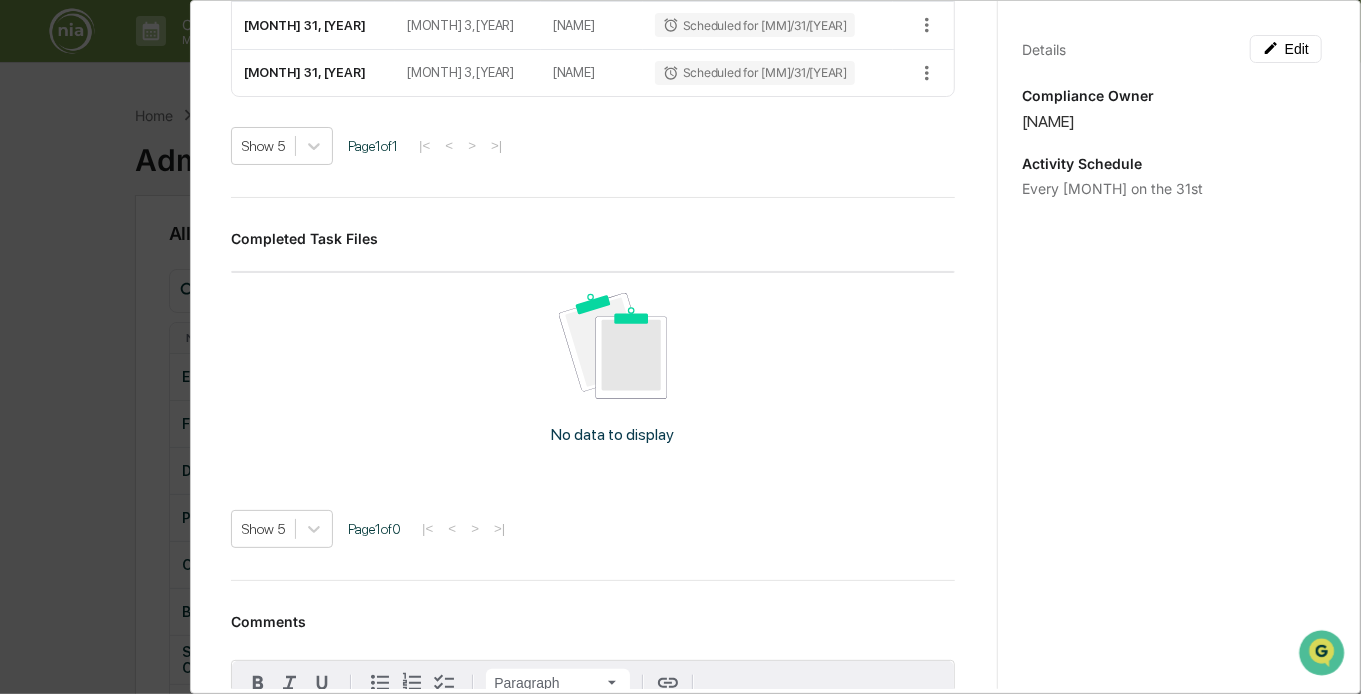 scroll, scrollTop: 1043, scrollLeft: 0, axis: vertical 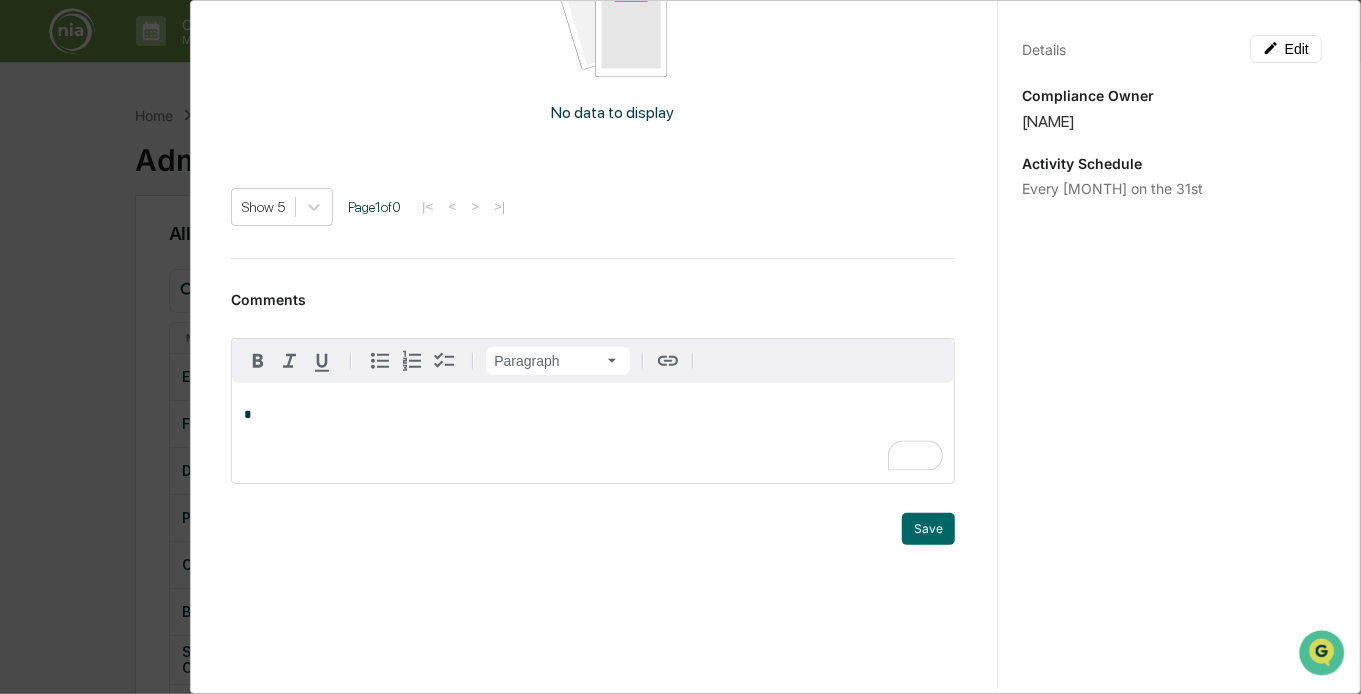 click on "*" at bounding box center [593, 433] 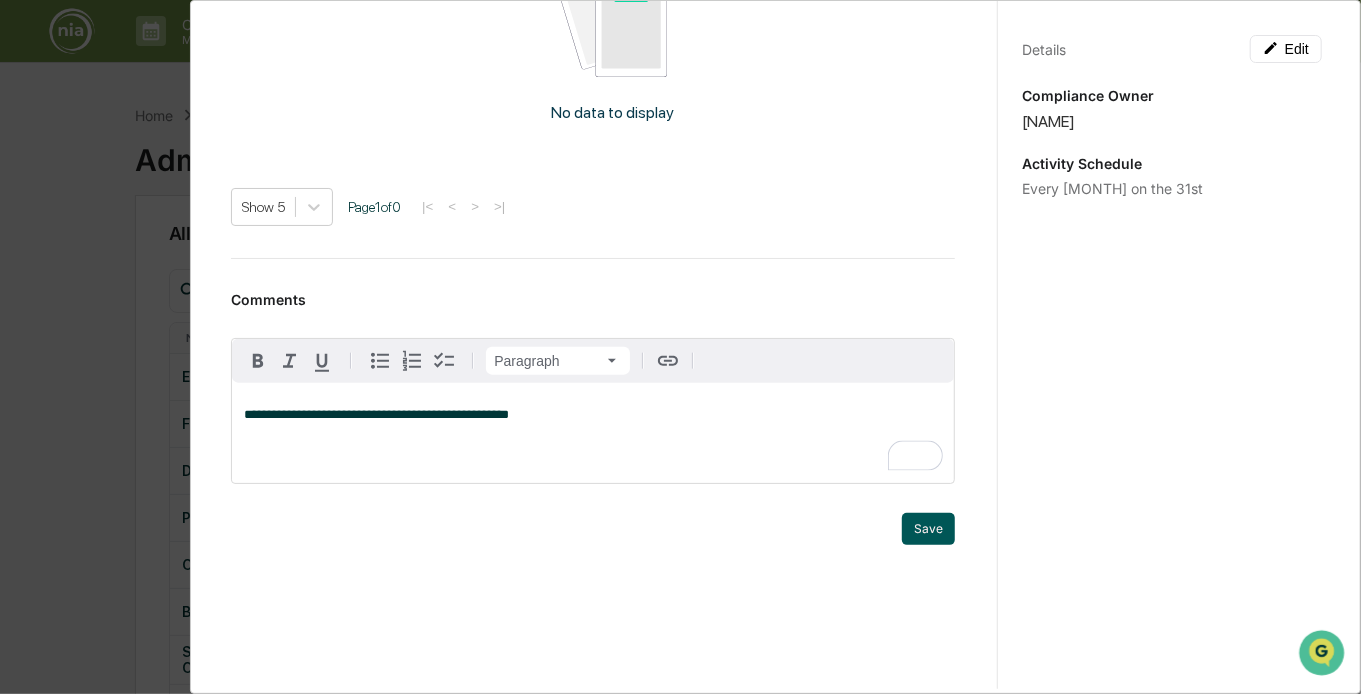 click on "Save" at bounding box center [928, 529] 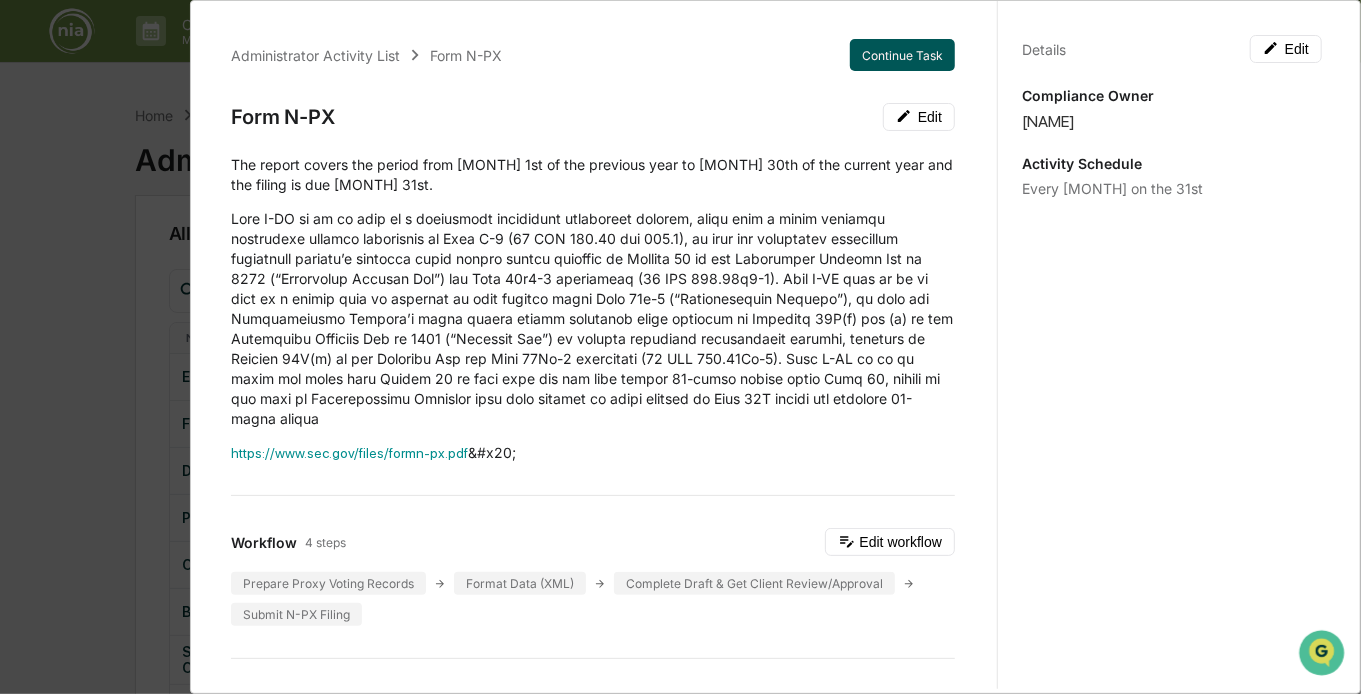 click on "Continue Task" at bounding box center (902, 55) 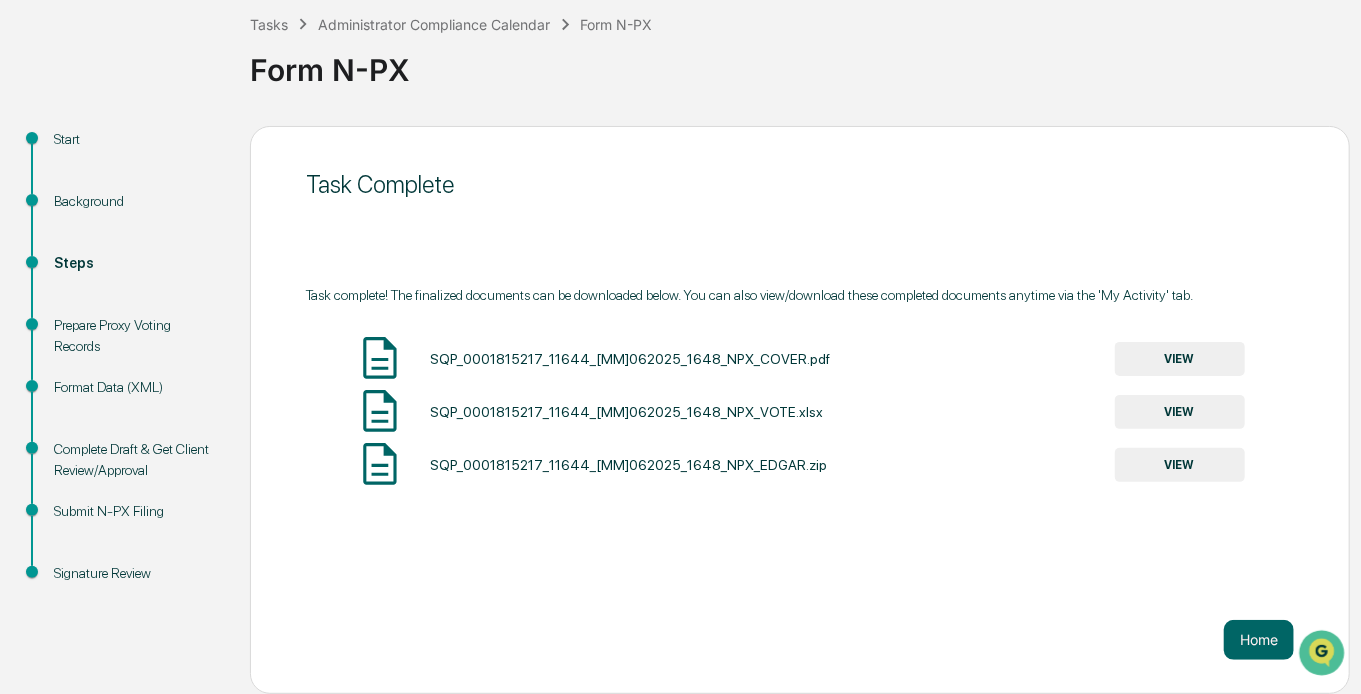 click on "Signature Review" at bounding box center (136, 573) 